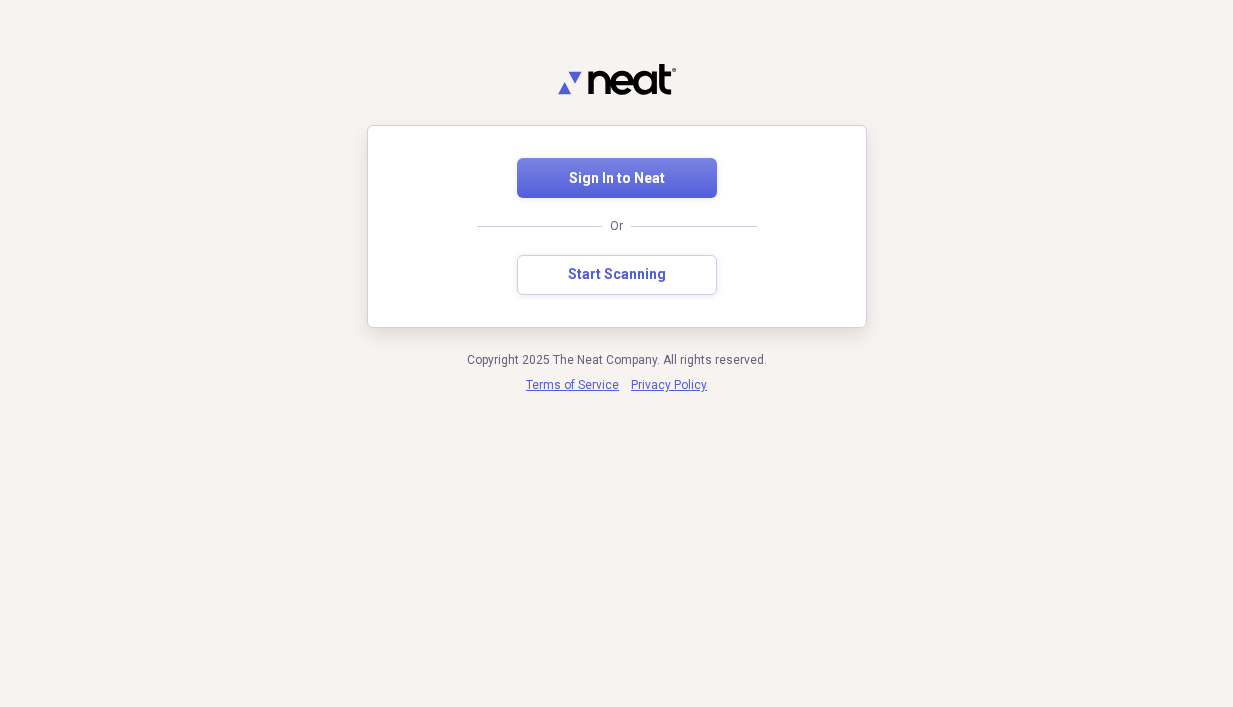 scroll, scrollTop: 0, scrollLeft: 0, axis: both 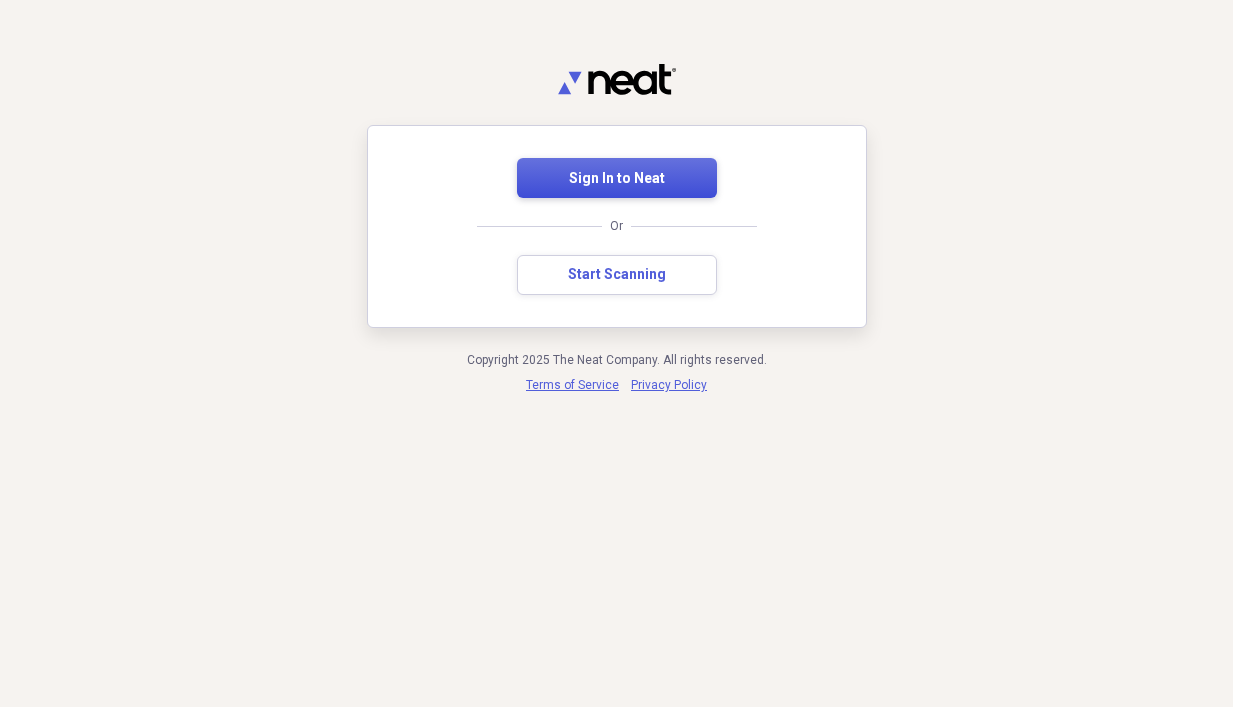 click on "Sign In to Neat" at bounding box center (617, 179) 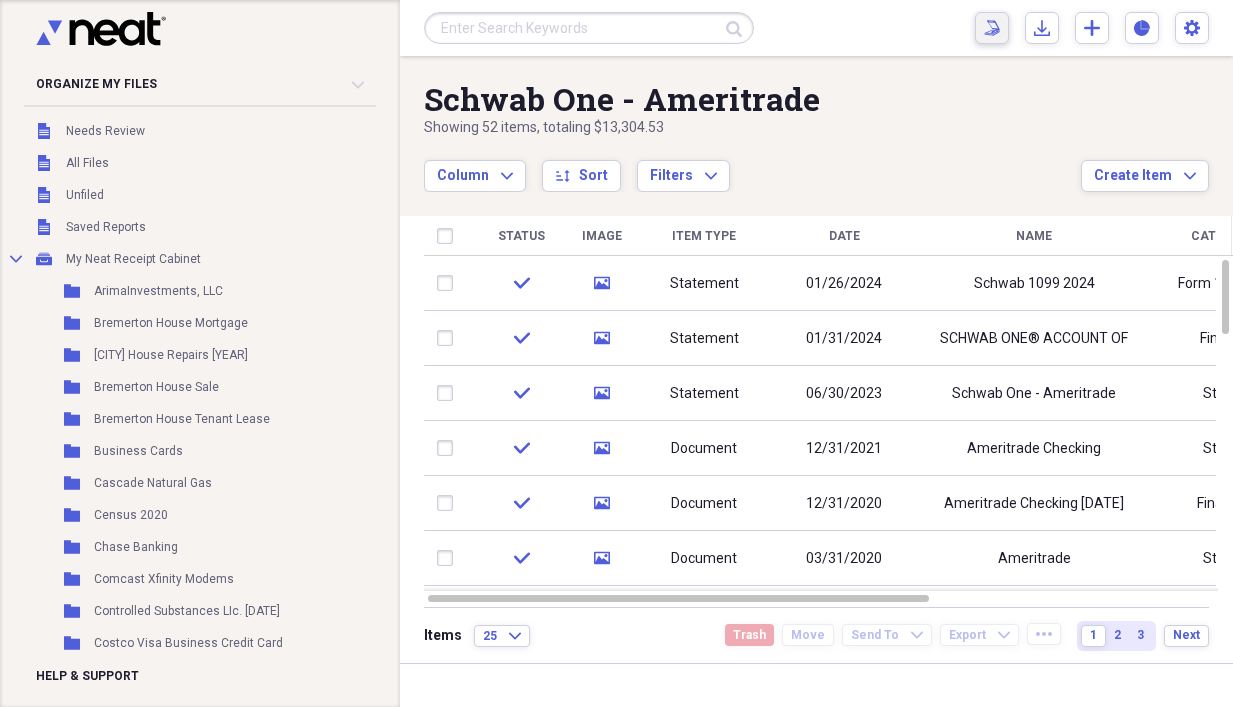 click on "Scan Scan" at bounding box center [992, 28] 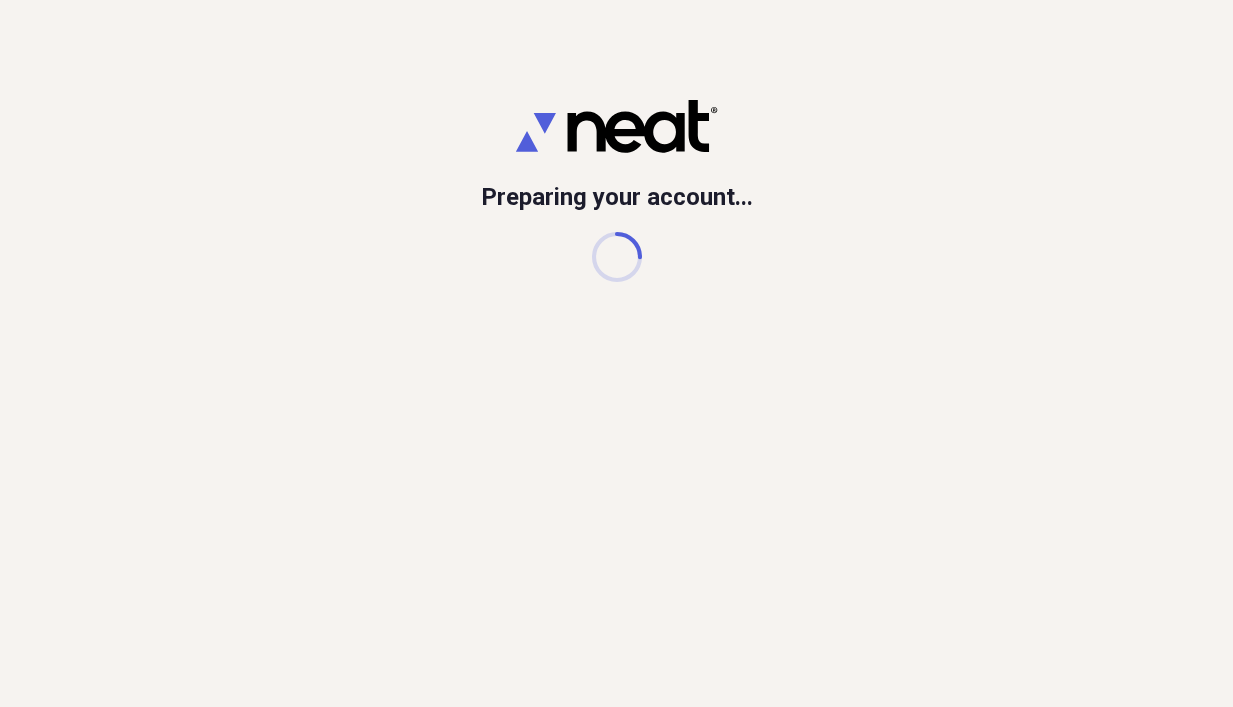scroll, scrollTop: 0, scrollLeft: 0, axis: both 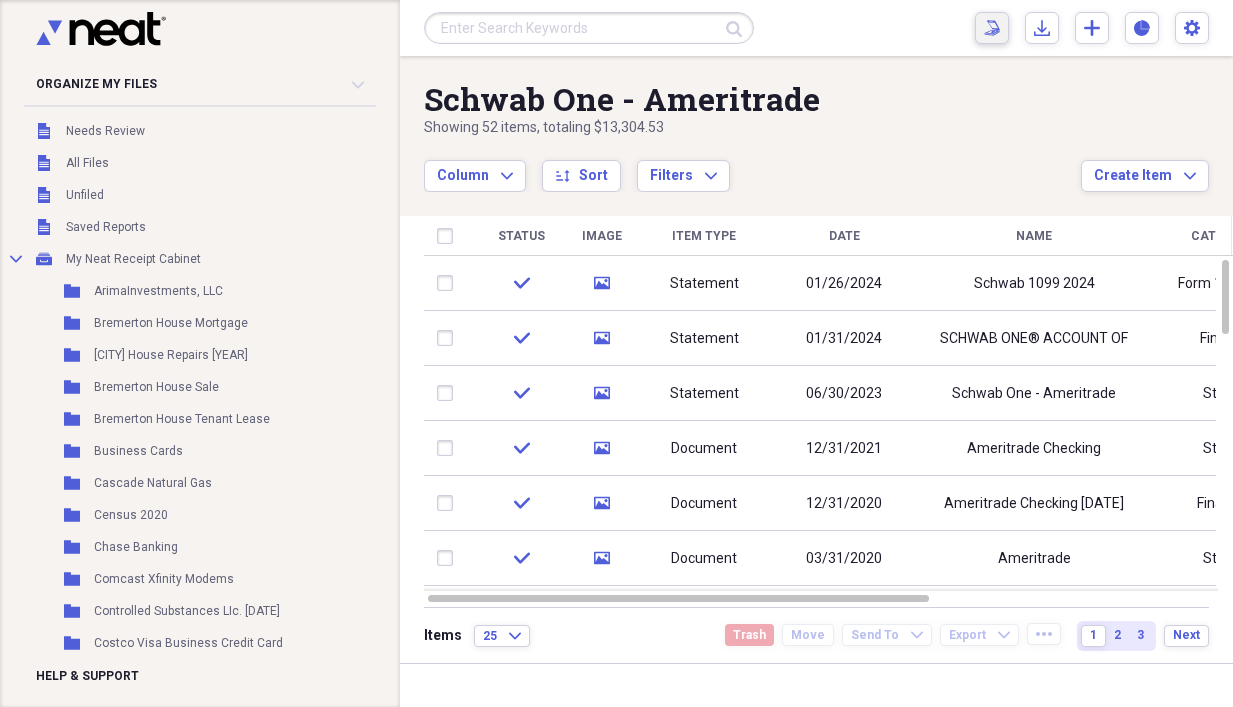 click on "Scan Scan" at bounding box center (992, 28) 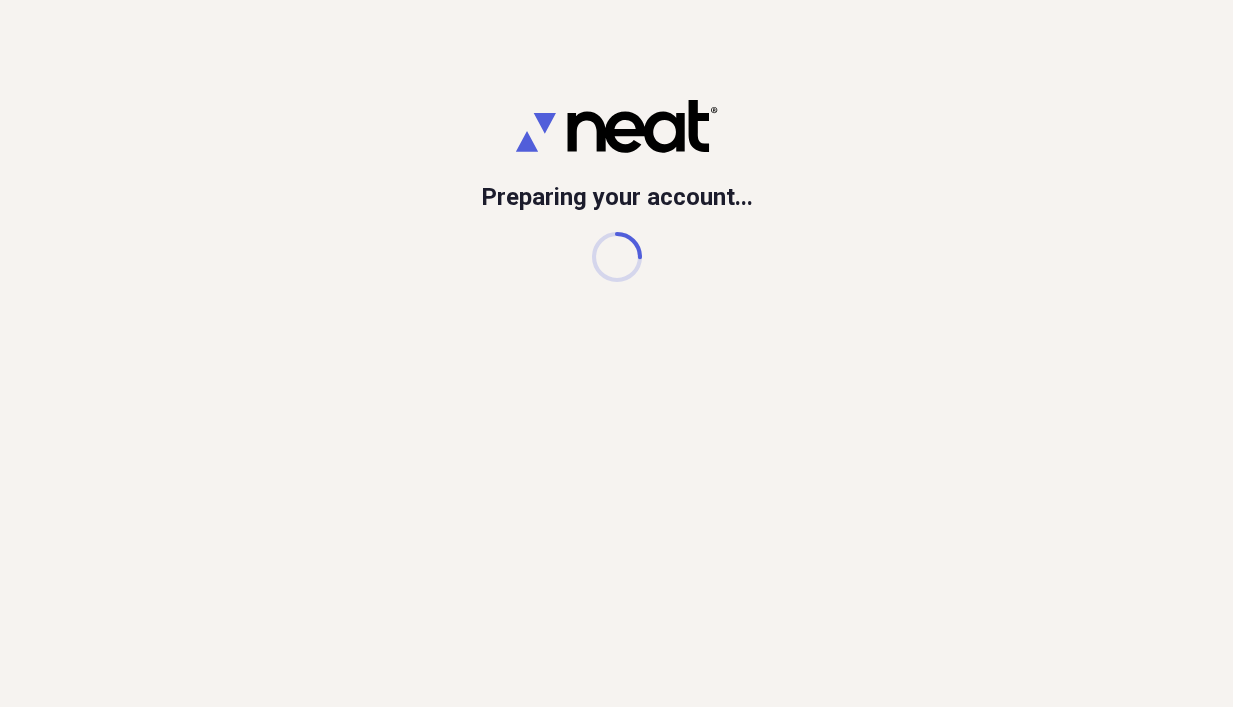 scroll, scrollTop: 0, scrollLeft: 0, axis: both 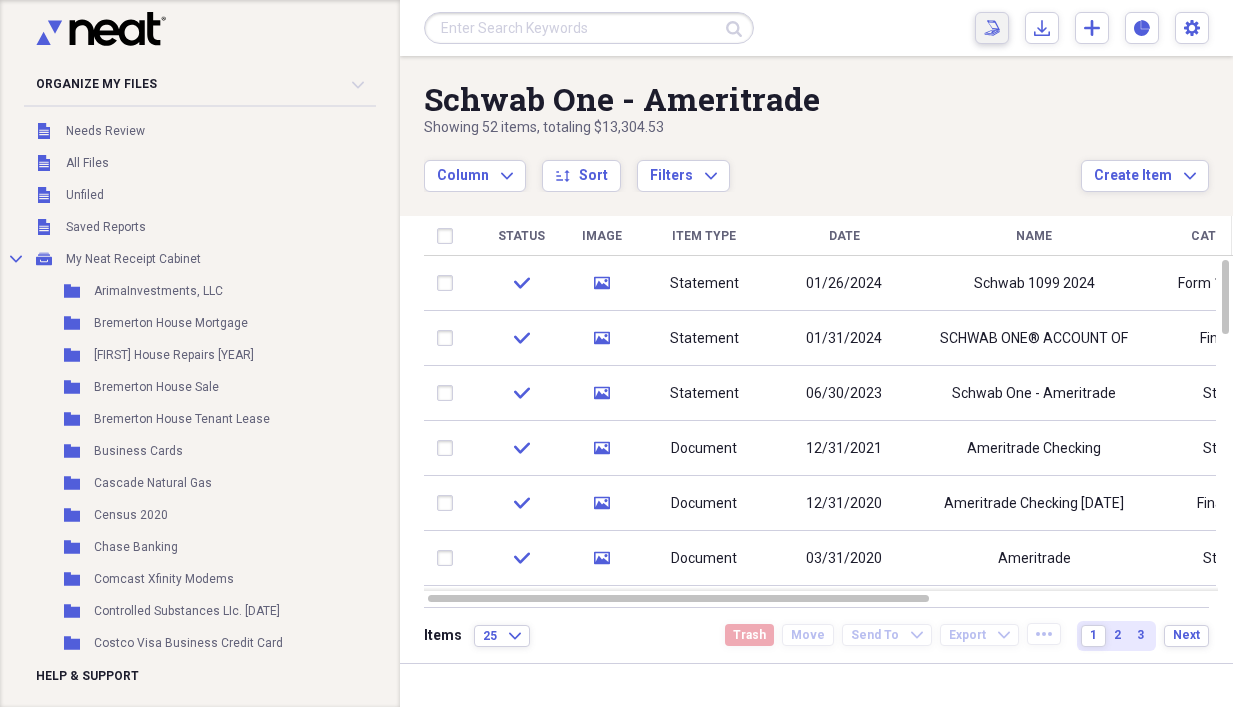 click on "Scan" 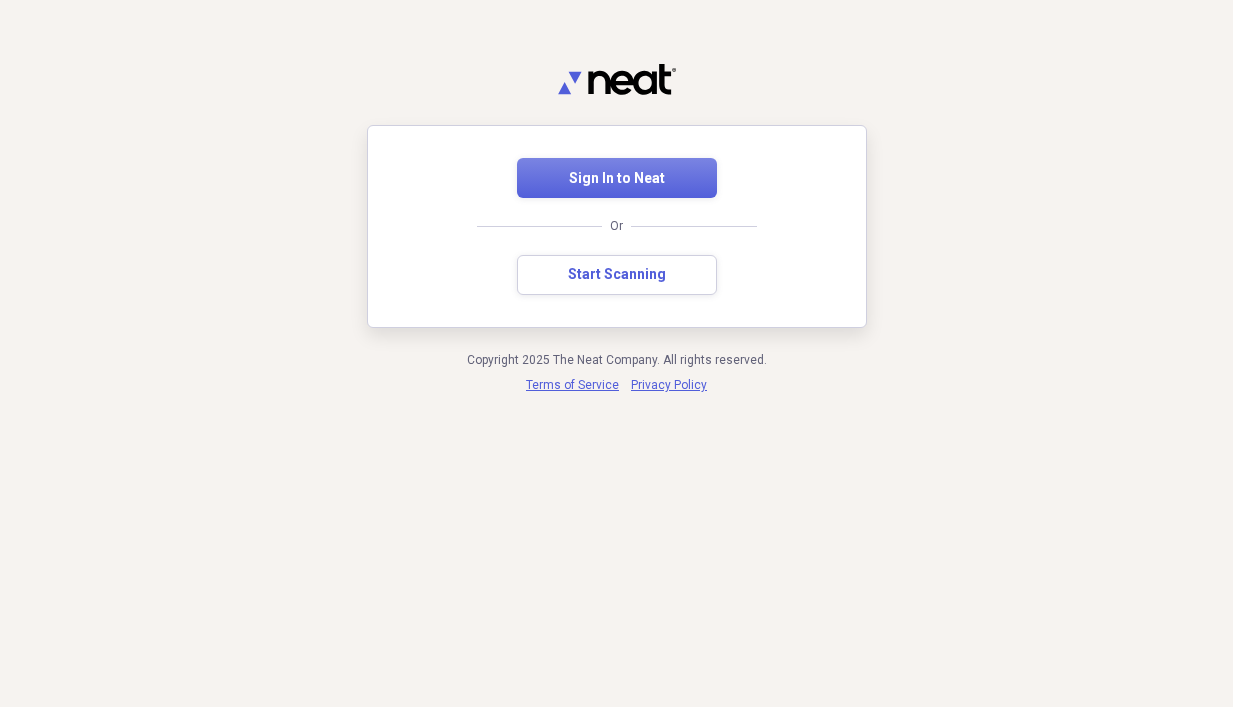 scroll, scrollTop: 0, scrollLeft: 0, axis: both 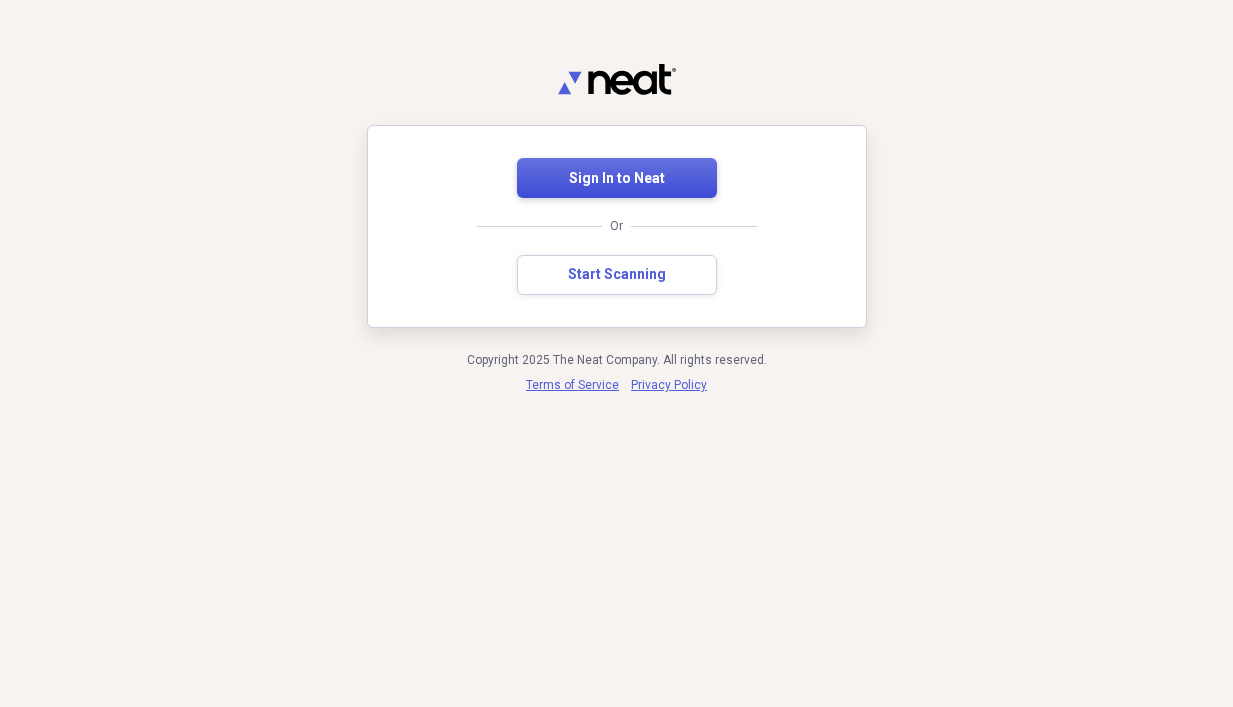 click on "Sign In to Neat" at bounding box center (617, 178) 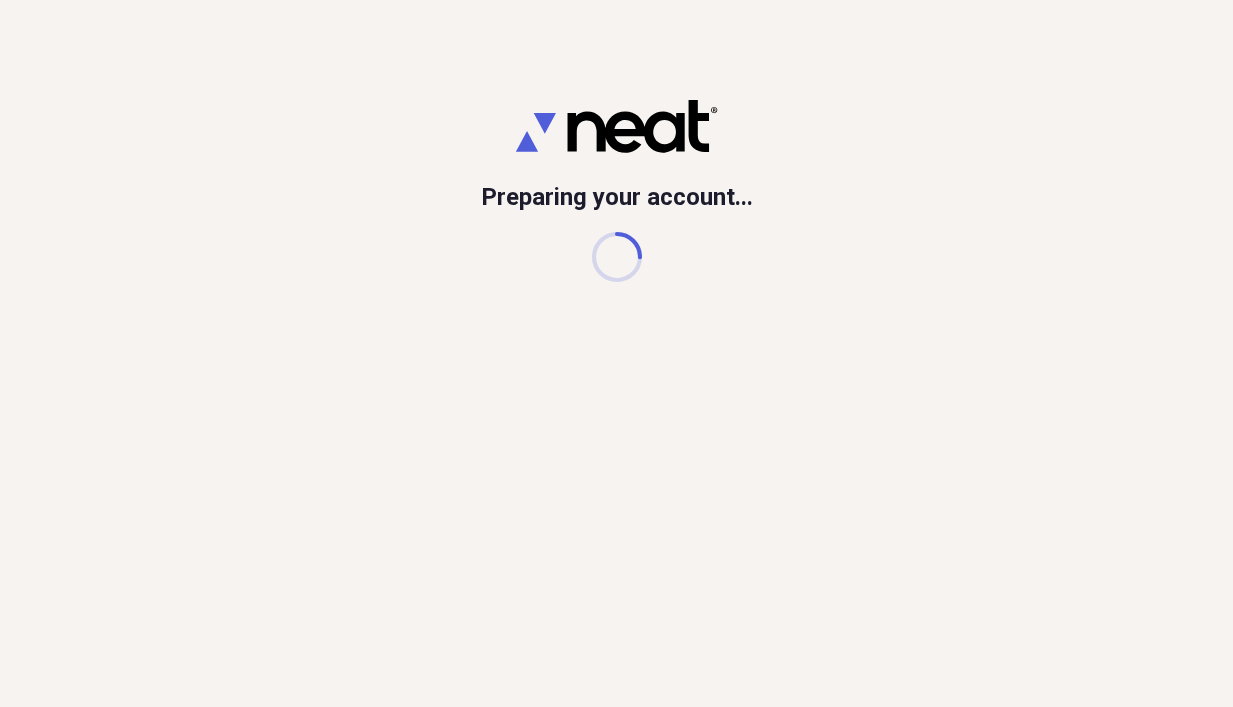 scroll, scrollTop: 0, scrollLeft: 0, axis: both 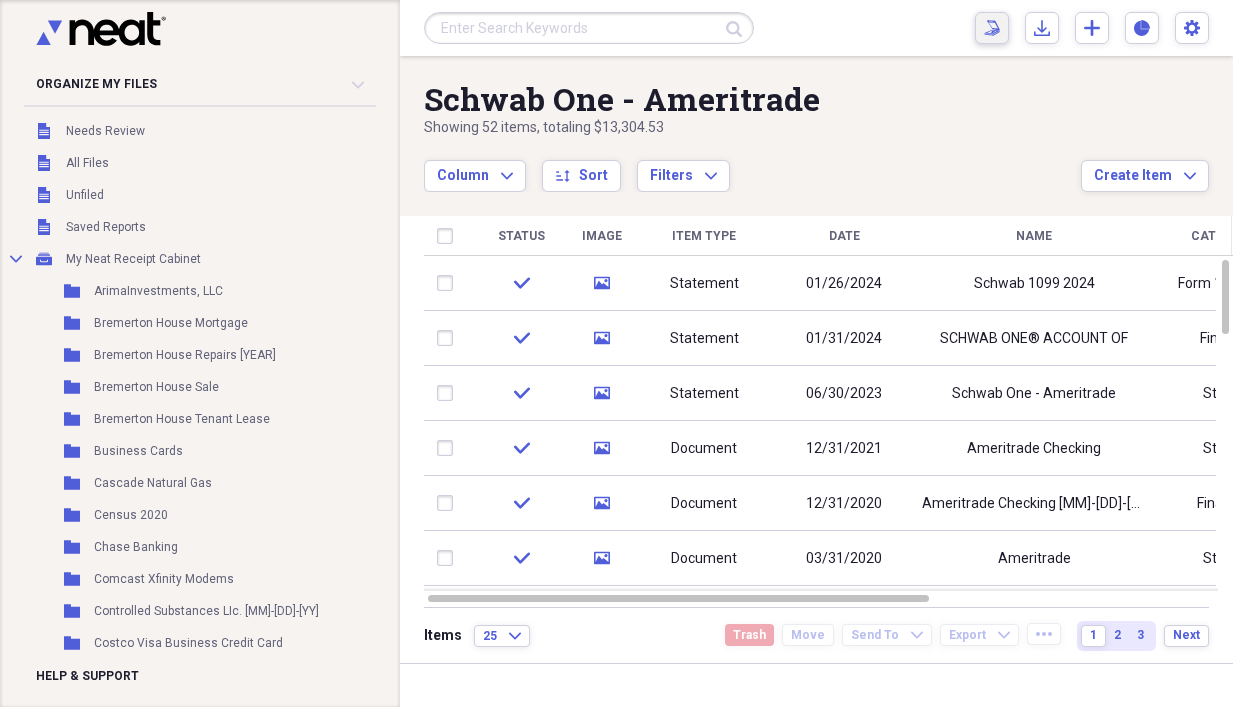 click on "Scan Scan" at bounding box center (992, 28) 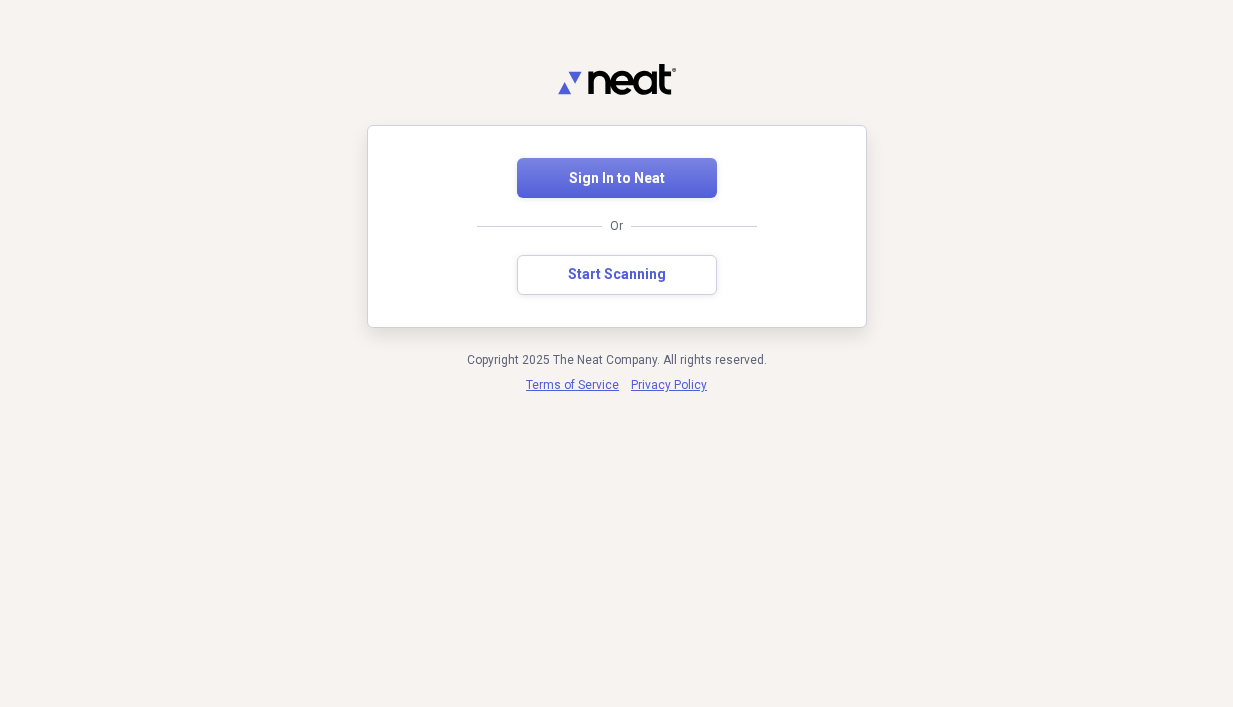 scroll, scrollTop: 0, scrollLeft: 0, axis: both 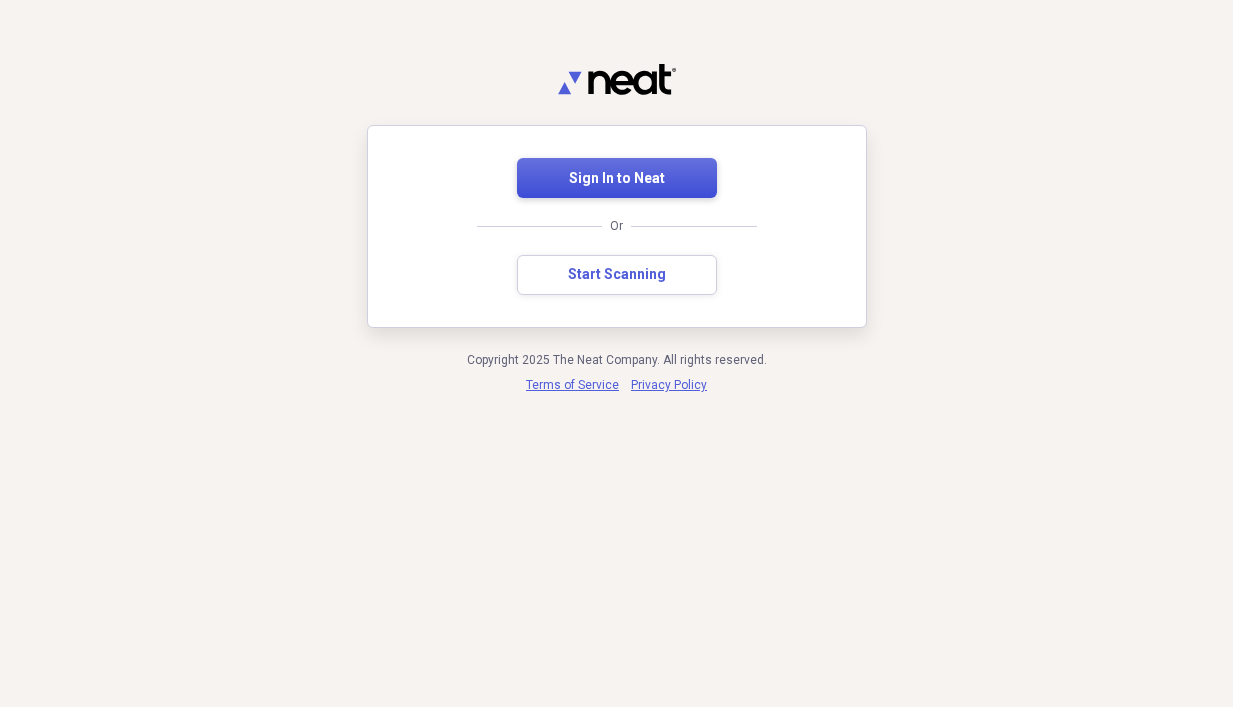 click on "Sign In to Neat" at bounding box center [617, 178] 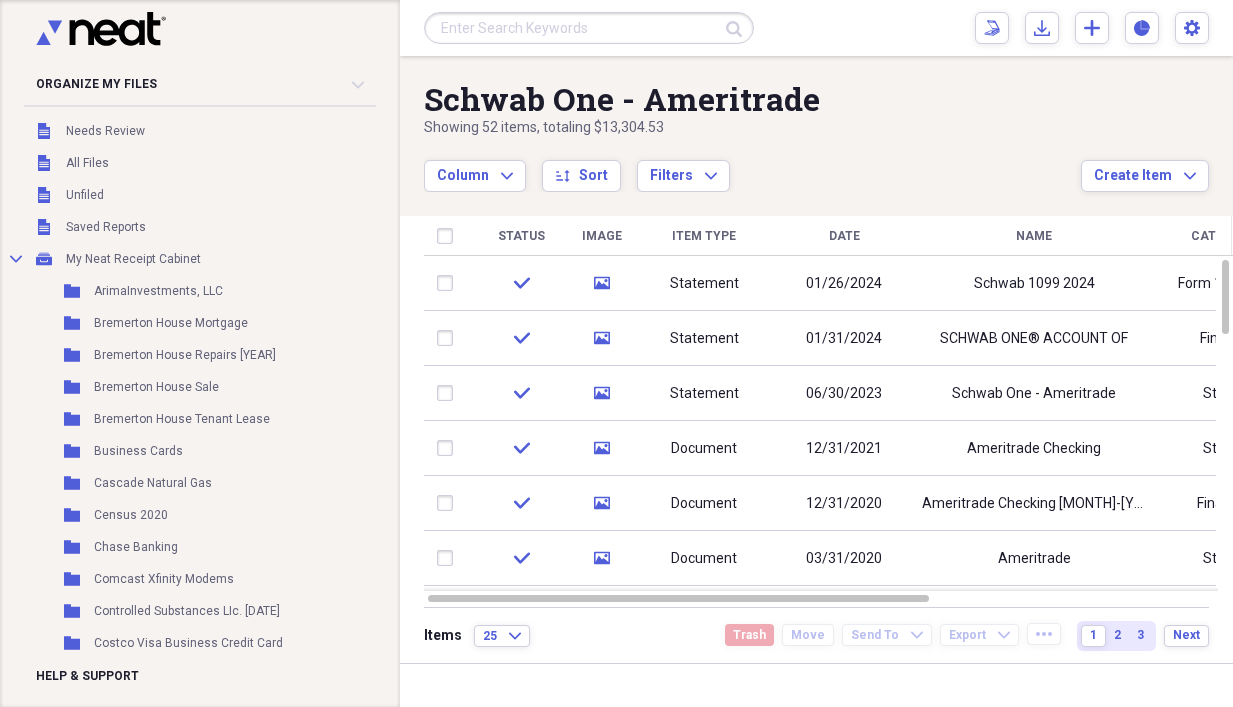 drag, startPoint x: 64, startPoint y: 0, endPoint x: 262, endPoint y: 56, distance: 205.76686 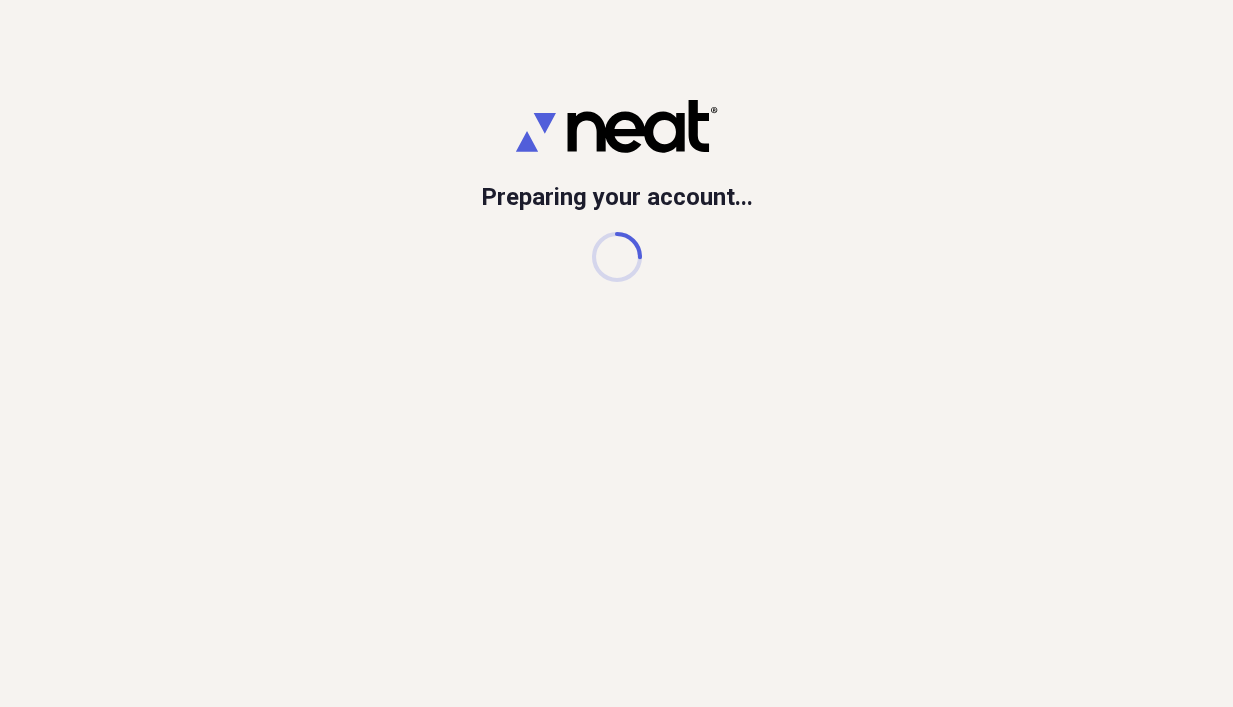 scroll, scrollTop: 0, scrollLeft: 0, axis: both 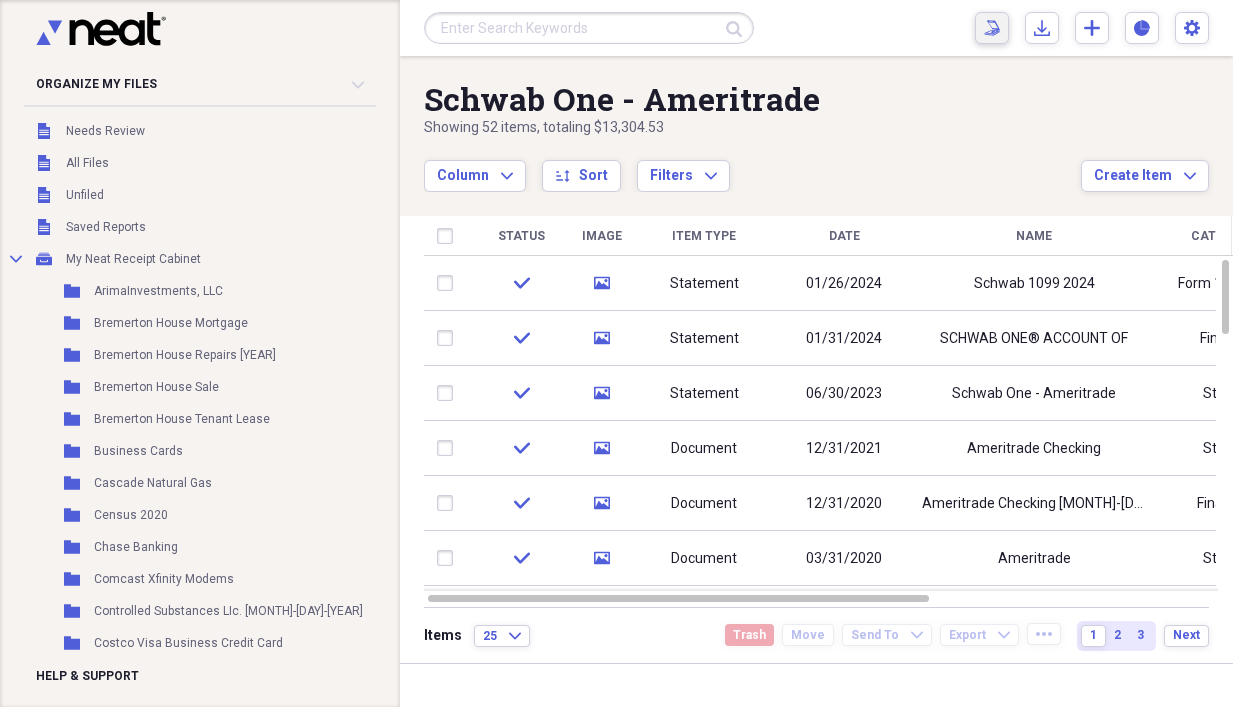 drag, startPoint x: 22, startPoint y: 0, endPoint x: 987, endPoint y: 34, distance: 965.59875 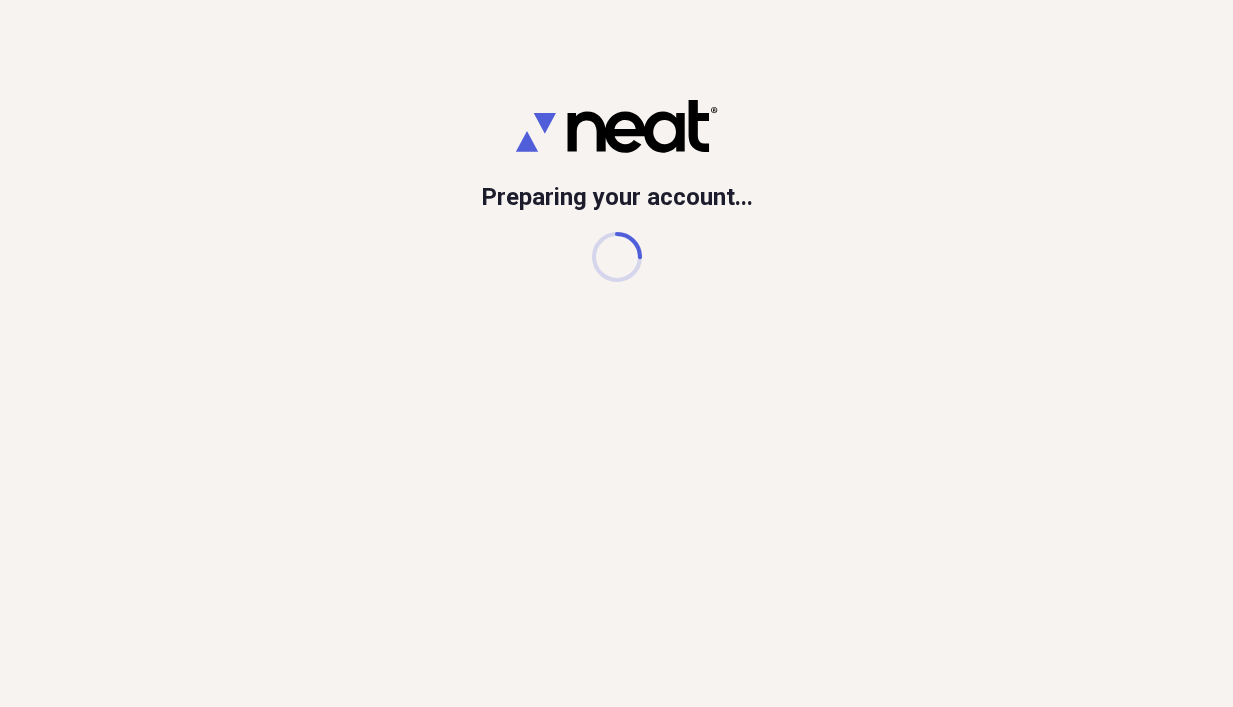 scroll, scrollTop: 0, scrollLeft: 0, axis: both 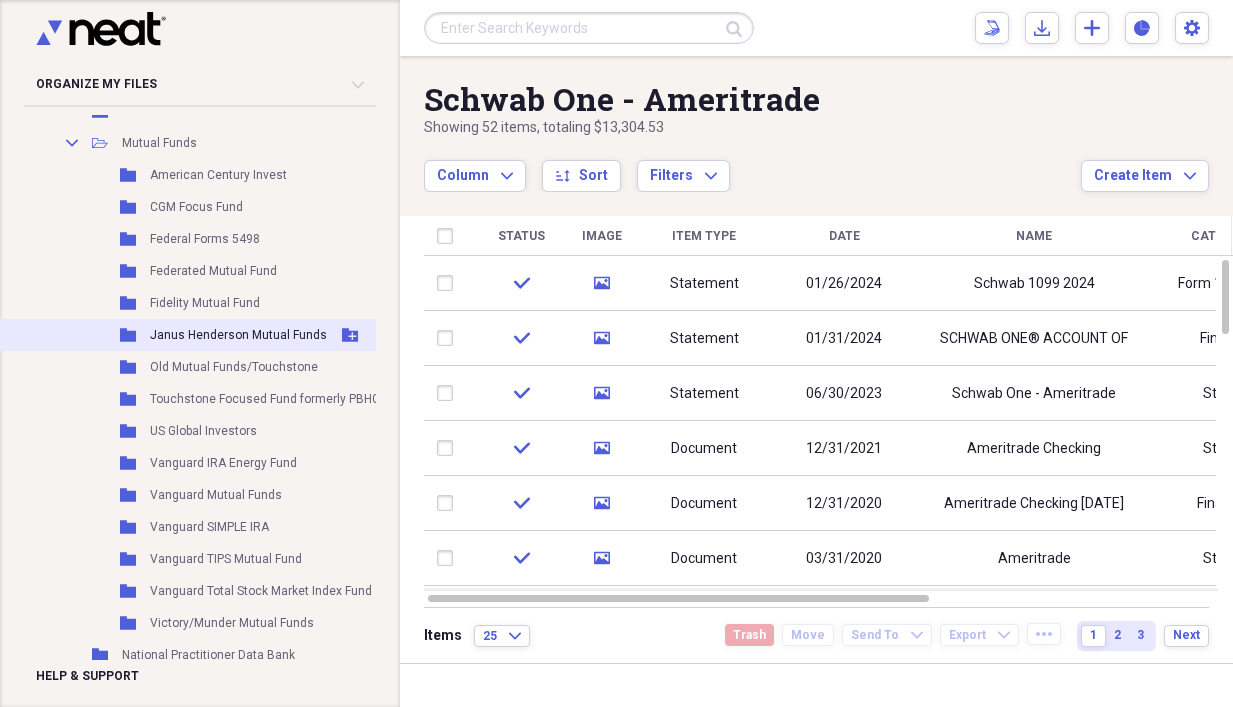 click on "Janus Henderson Mutual Funds" at bounding box center [238, 335] 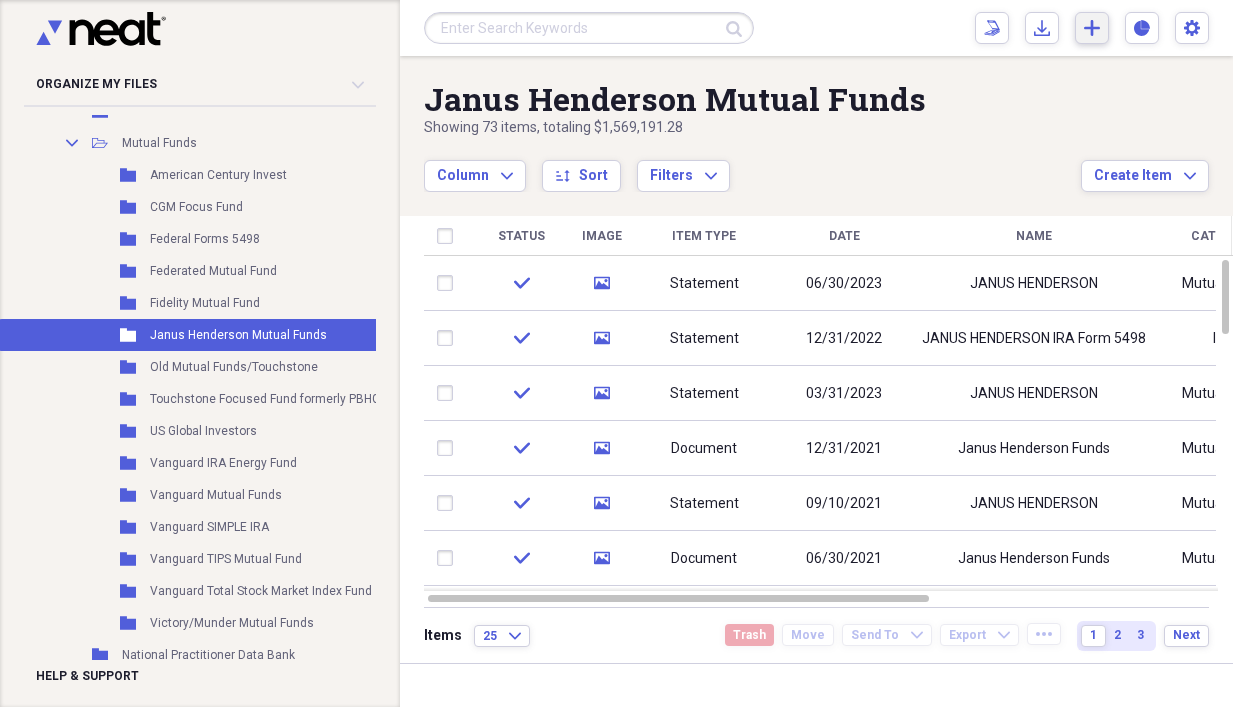 click on "Add" 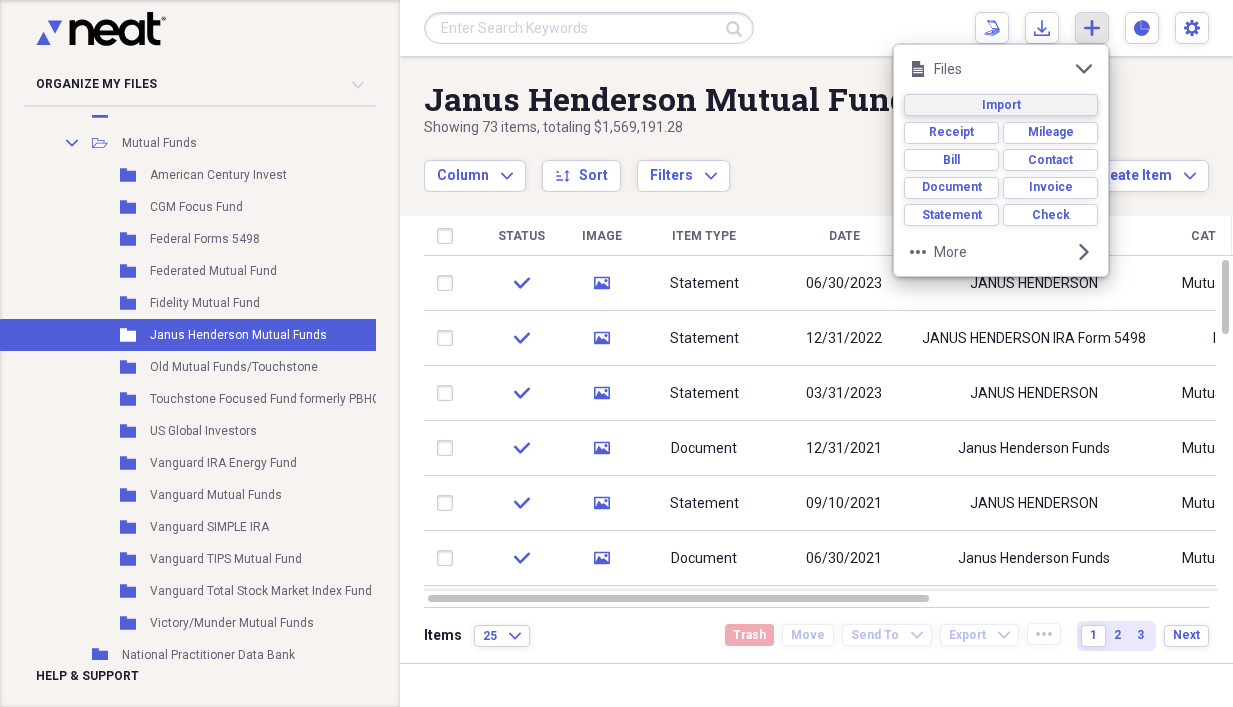 click on "Import" at bounding box center [1001, 105] 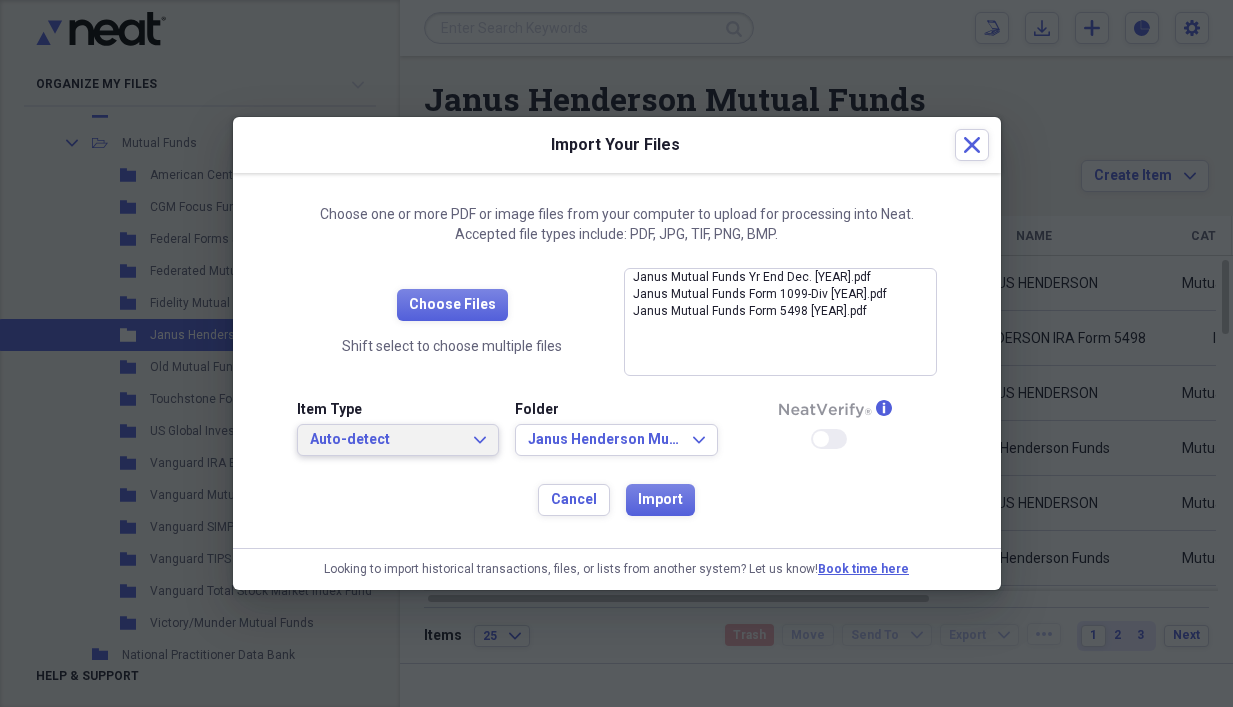 click on "Expand" 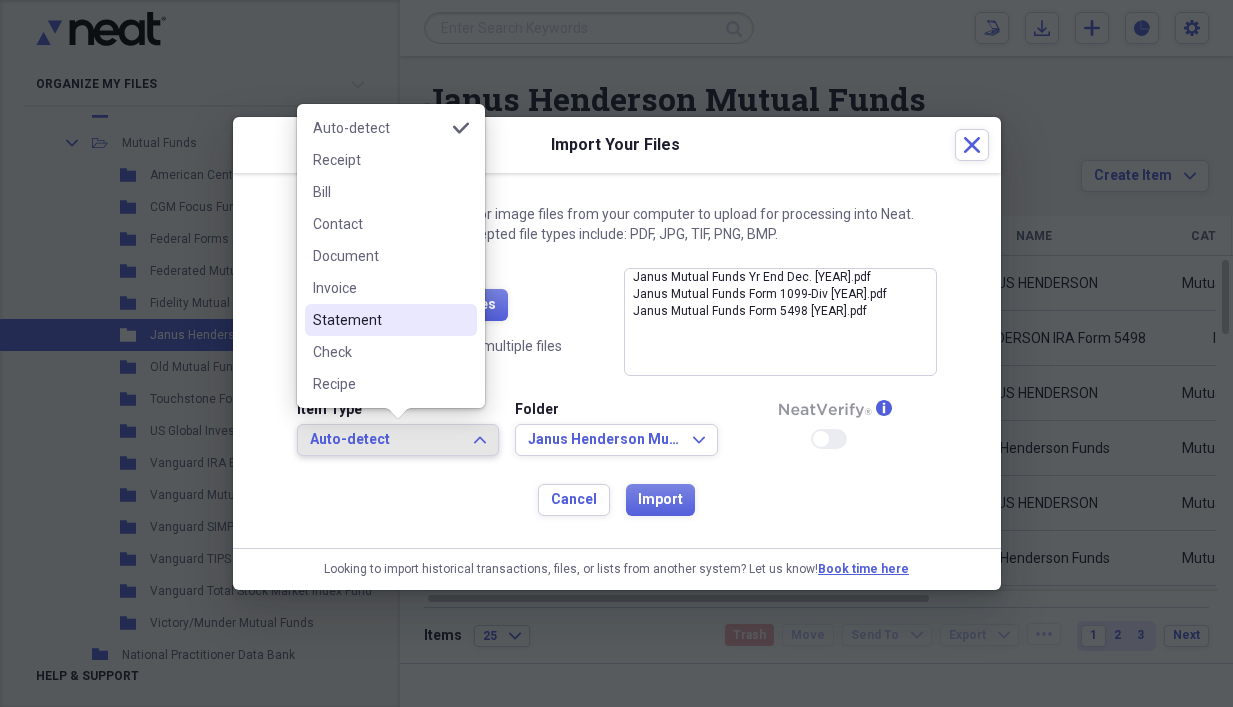 click on "Statement" at bounding box center [379, 320] 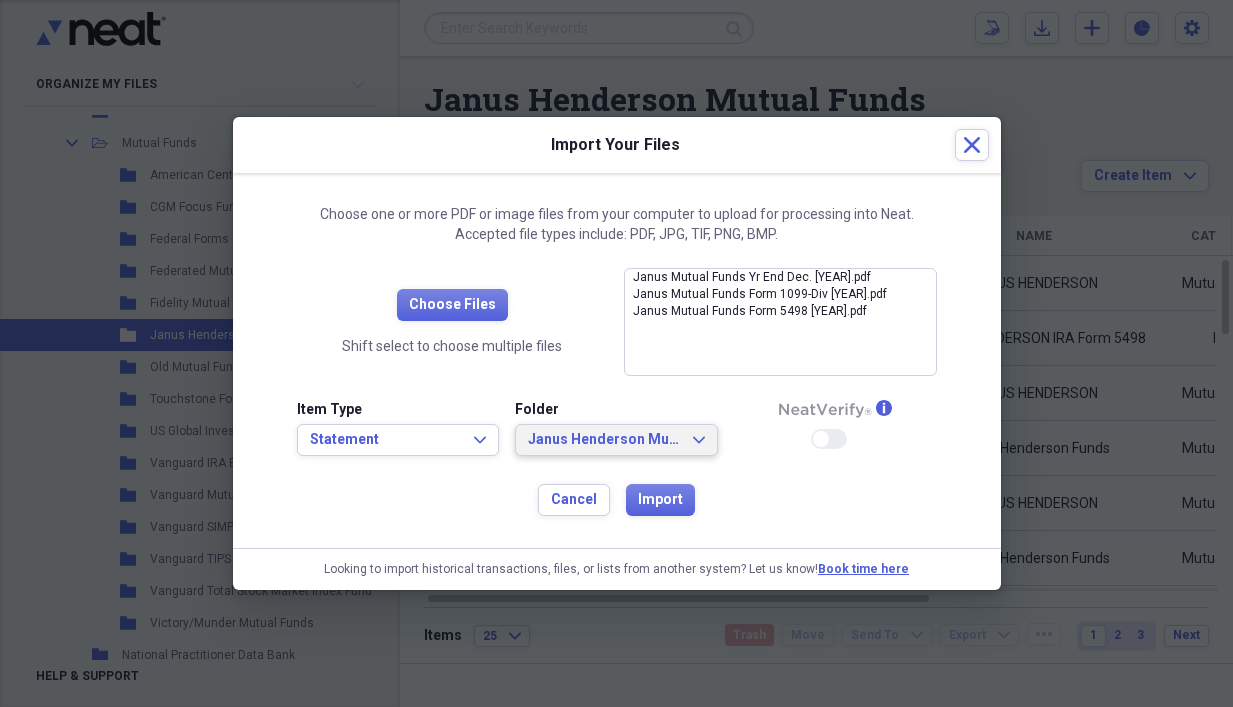 click on "Expand" 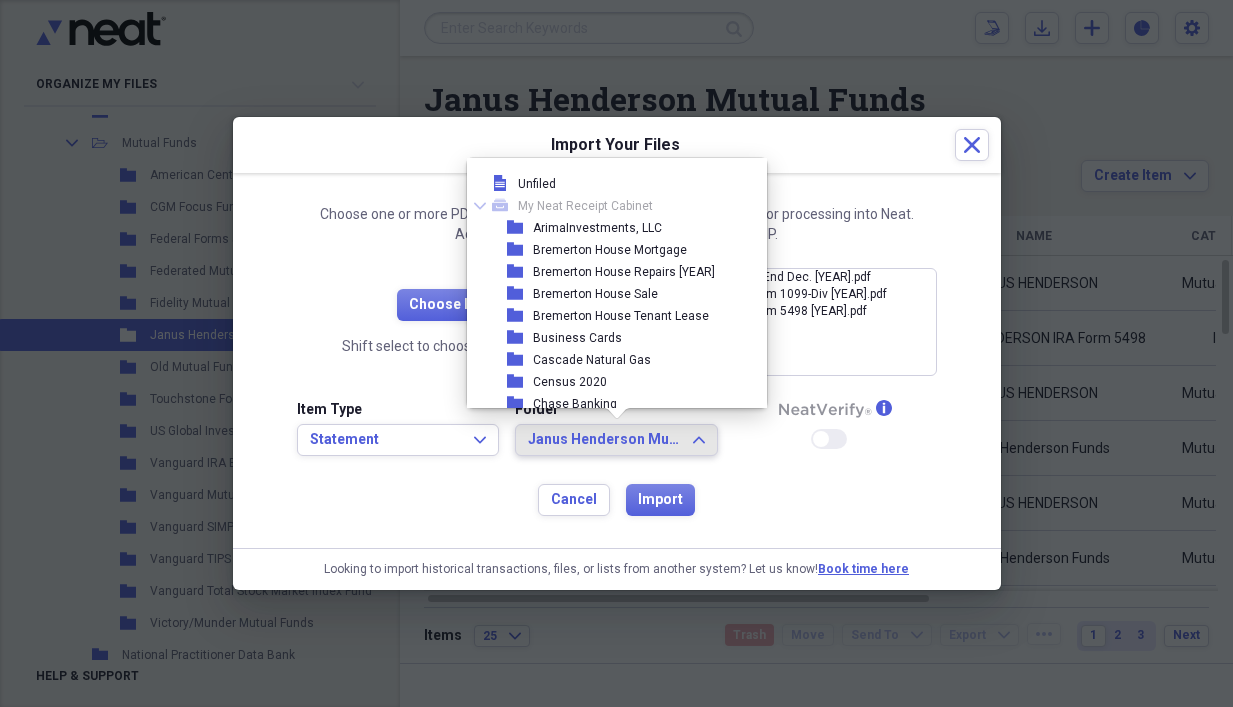 scroll, scrollTop: 1969, scrollLeft: 0, axis: vertical 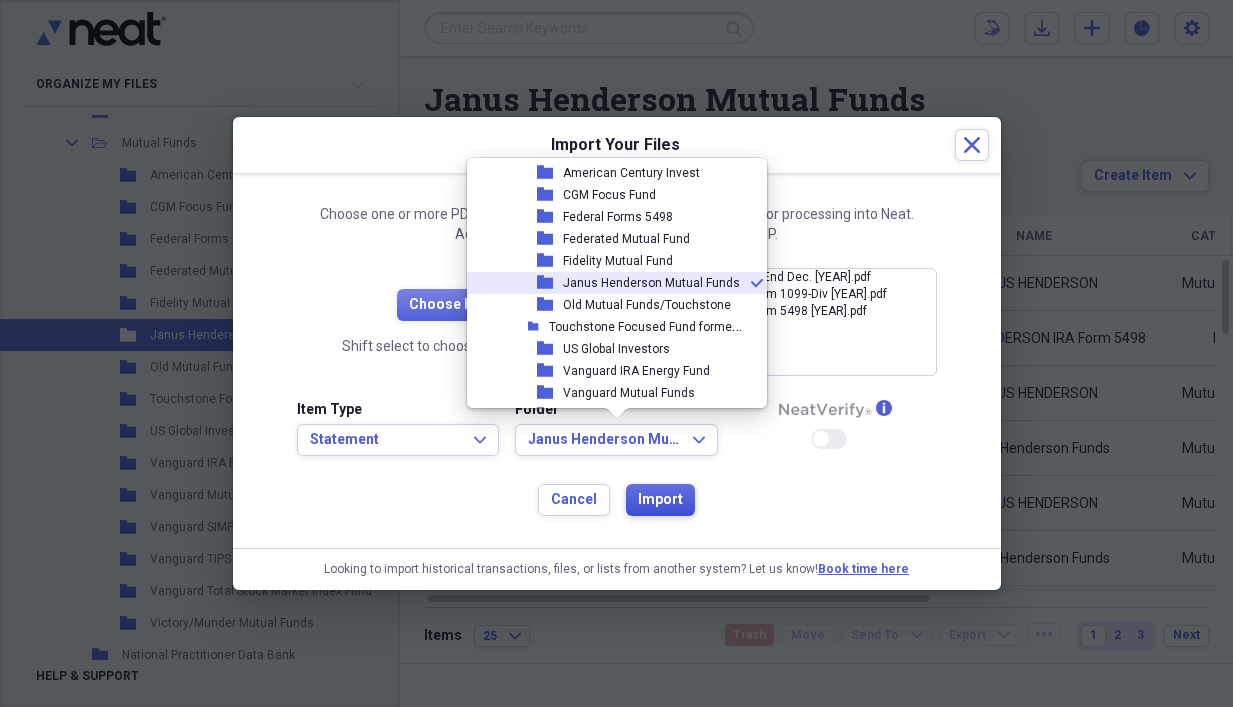 click on "Import" at bounding box center [660, 500] 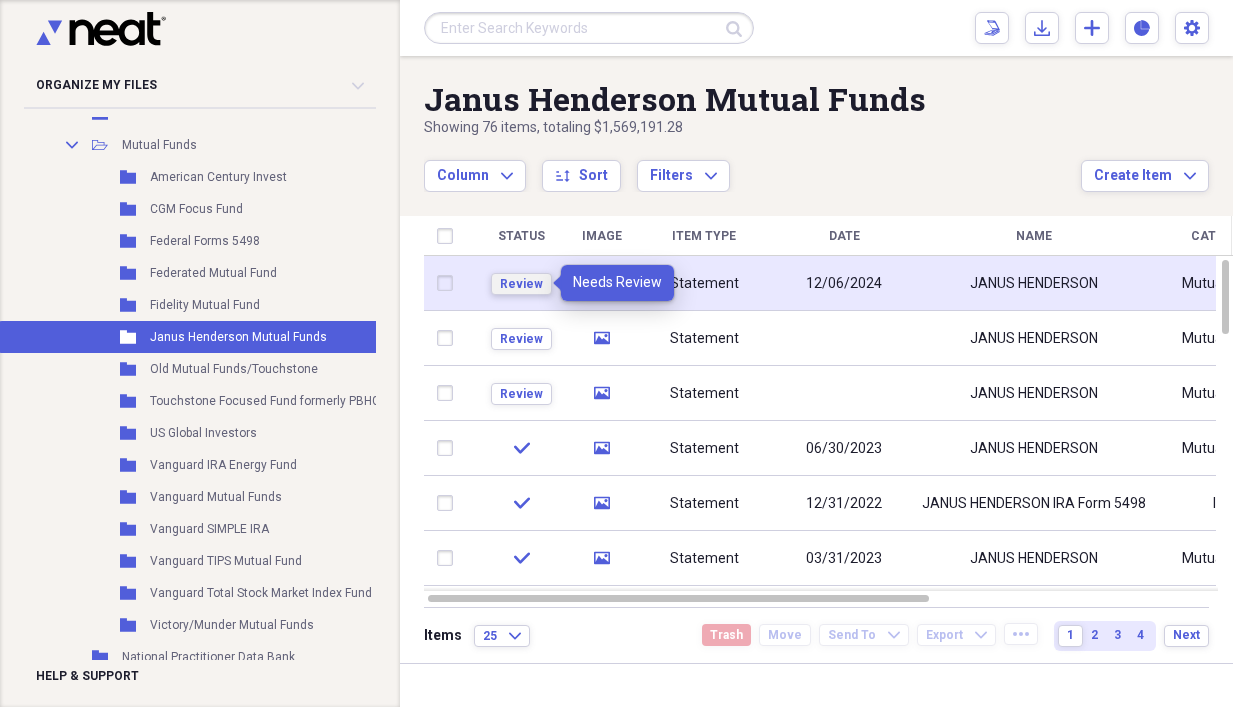 click on "Review" at bounding box center [521, 284] 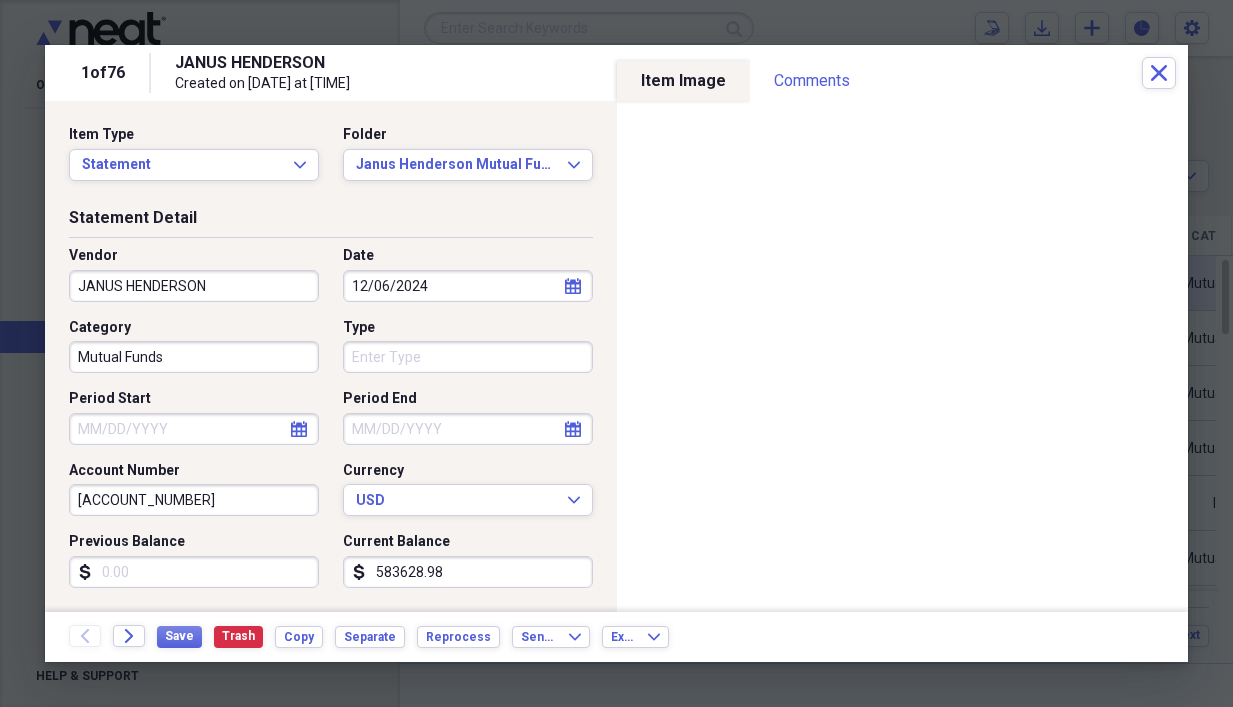 click on "calendar" 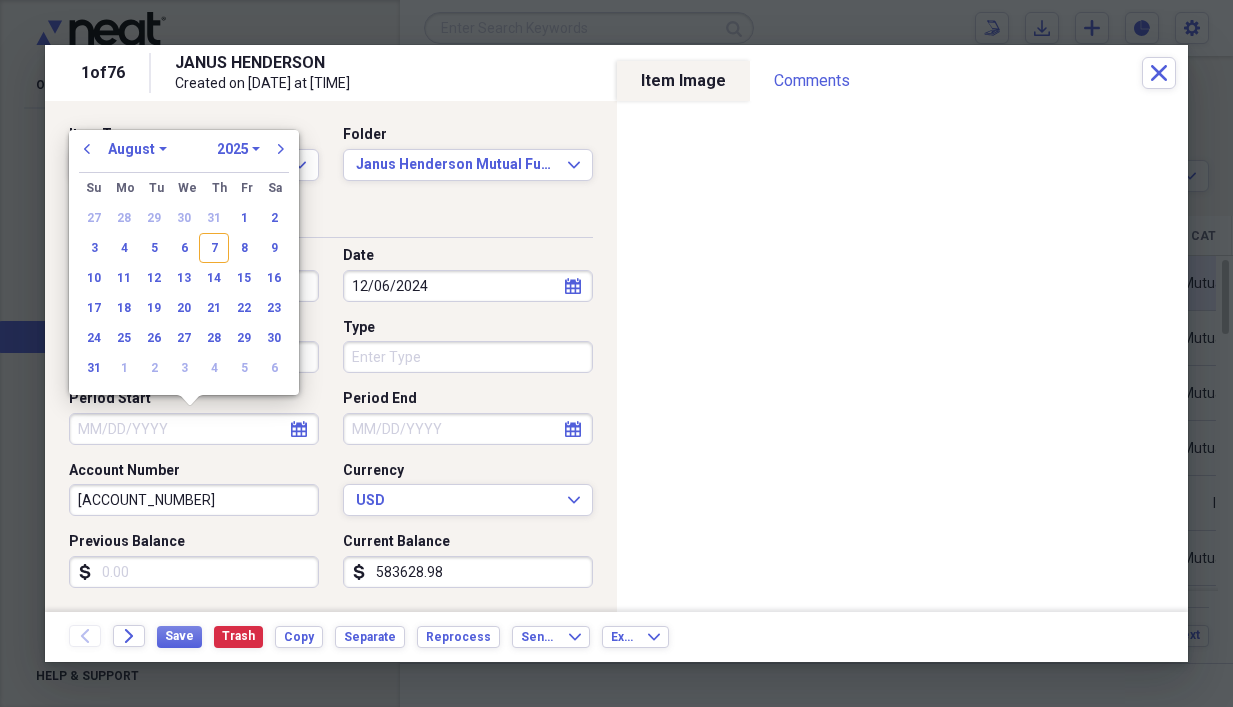 click on "January February March April May June July August September October November December" at bounding box center [137, 149] 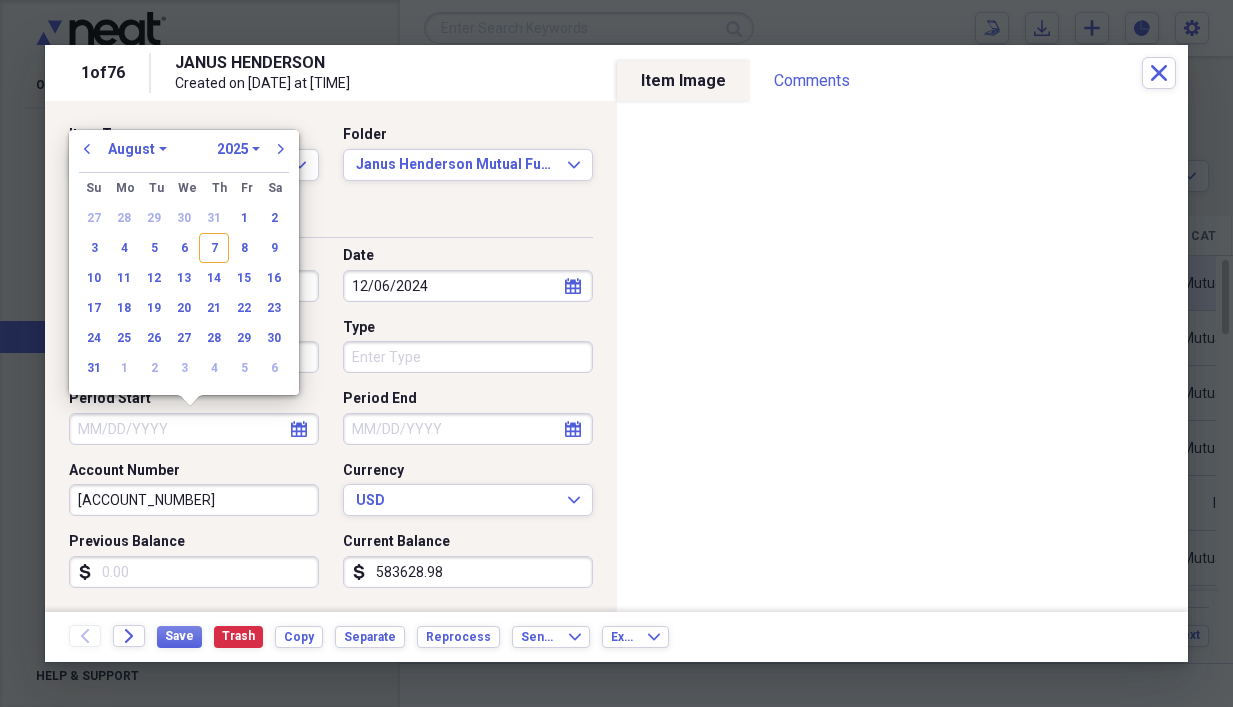 select on "0" 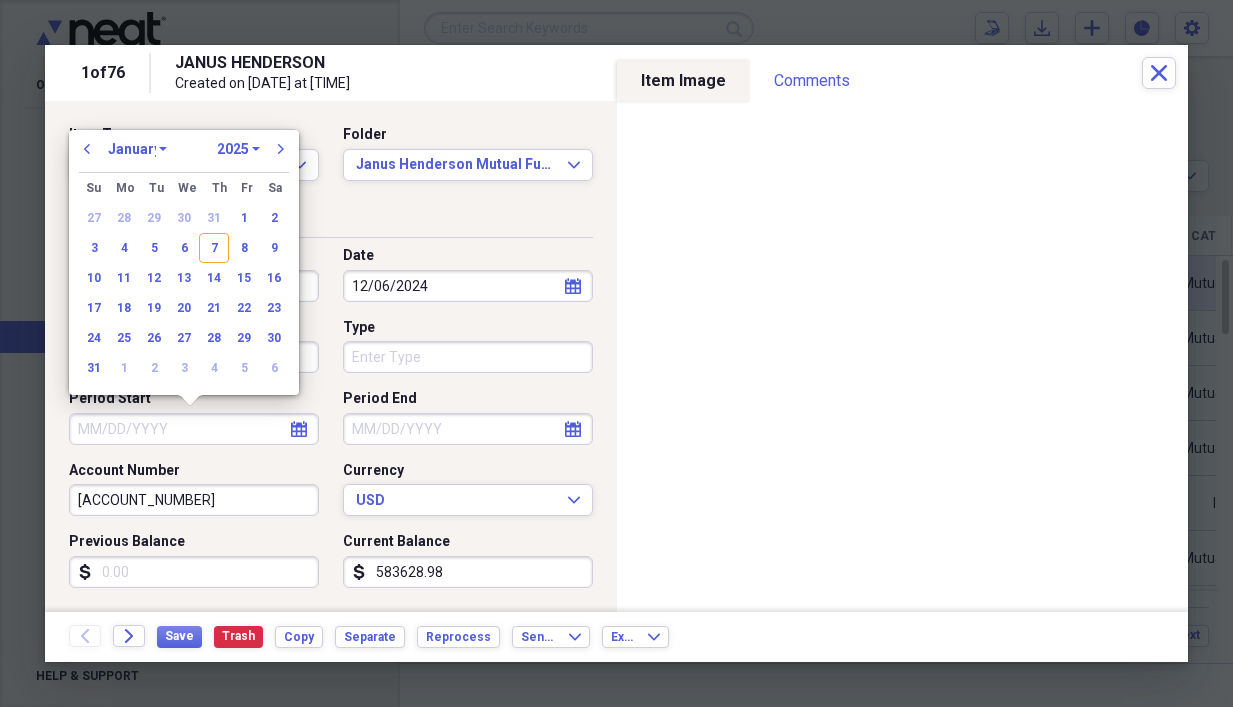 click on "January February March April May June July August September October November December" at bounding box center [137, 149] 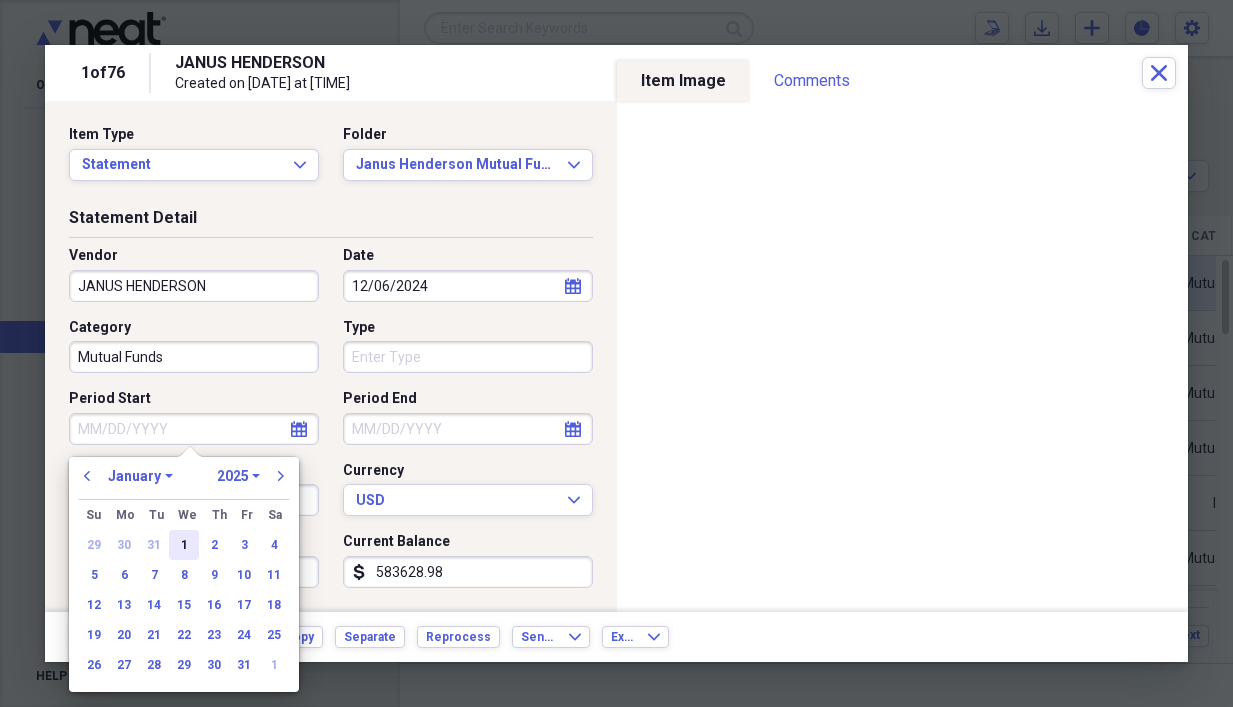 click on "1" at bounding box center [184, 545] 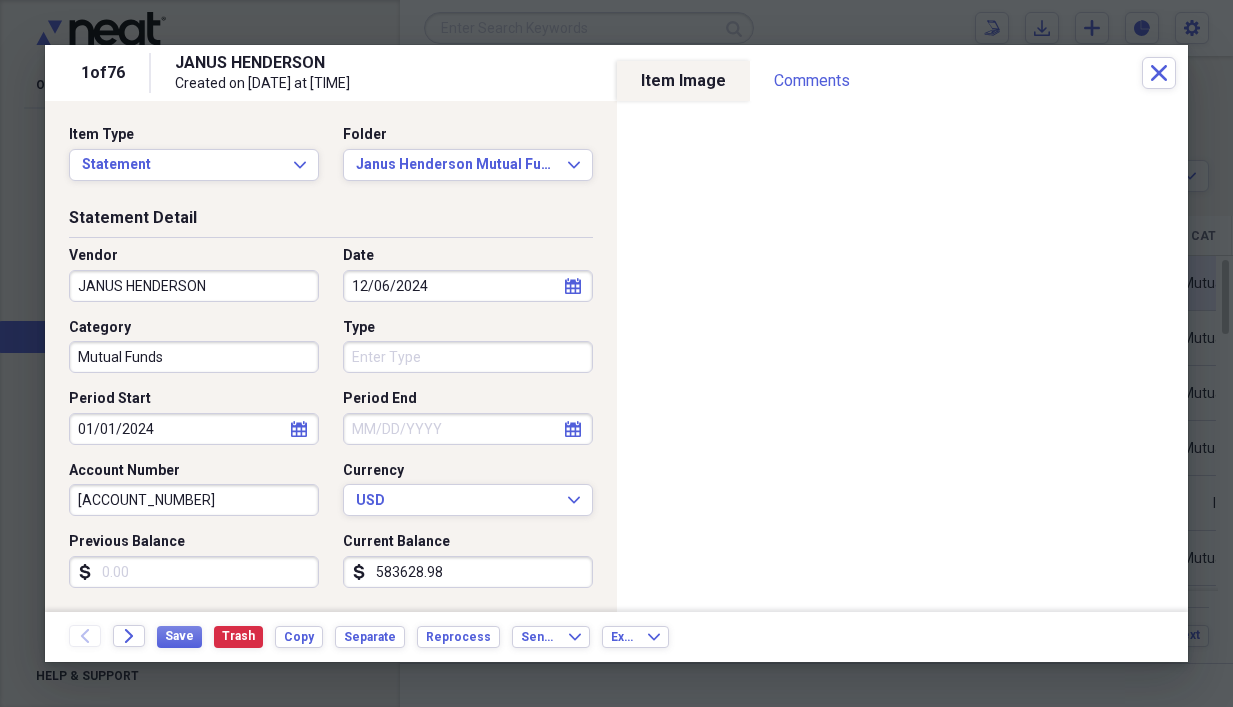 type on "01/01/2024" 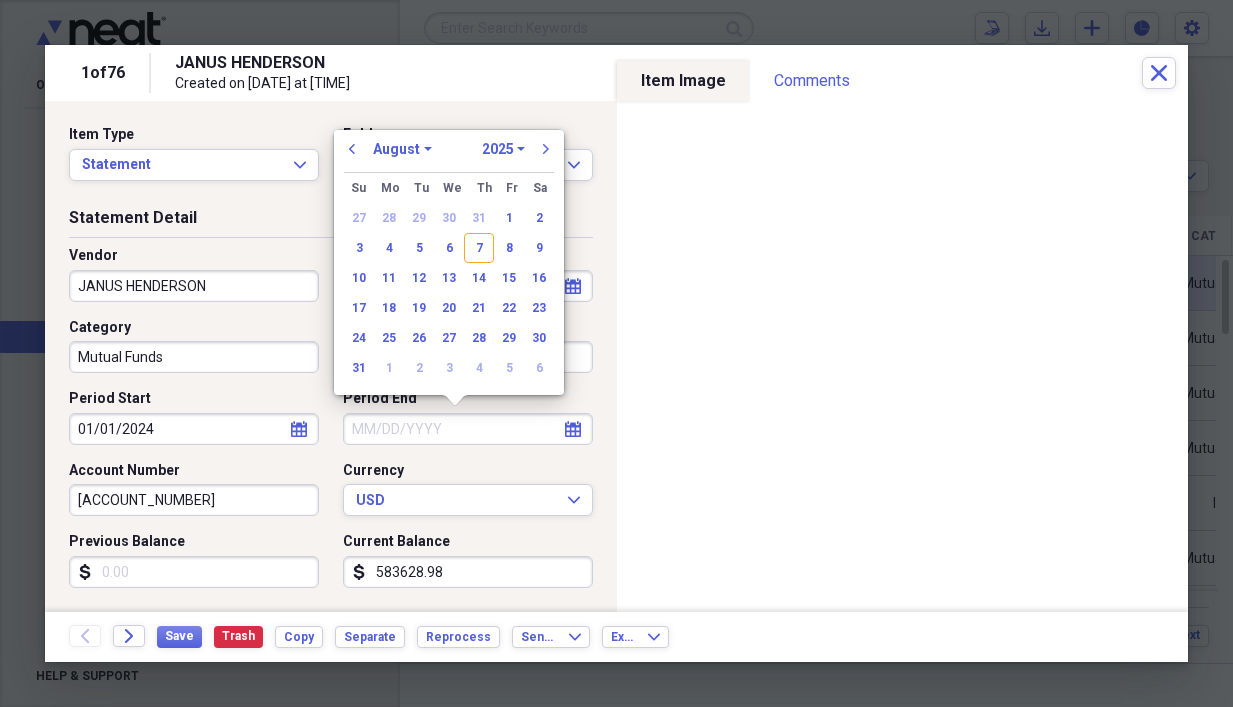 click on "January February March April May June July August September October November December" at bounding box center (402, 149) 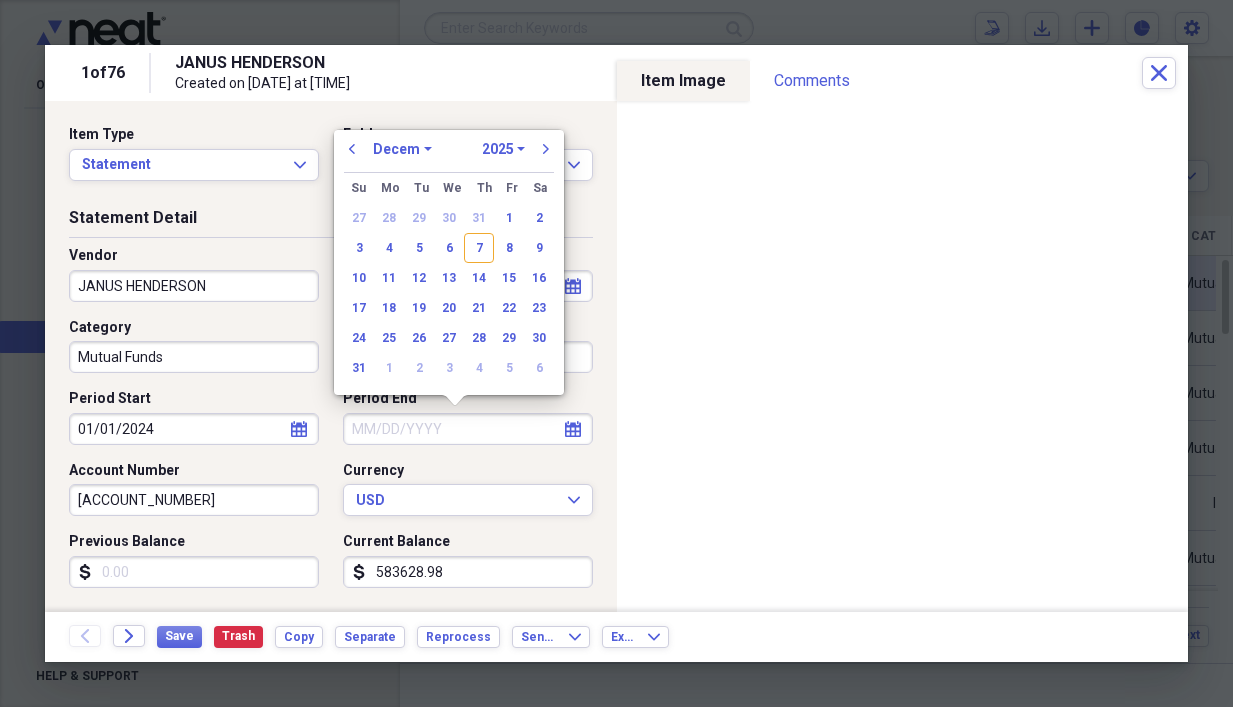 click on "January February March April May June July August September October November December" at bounding box center [402, 149] 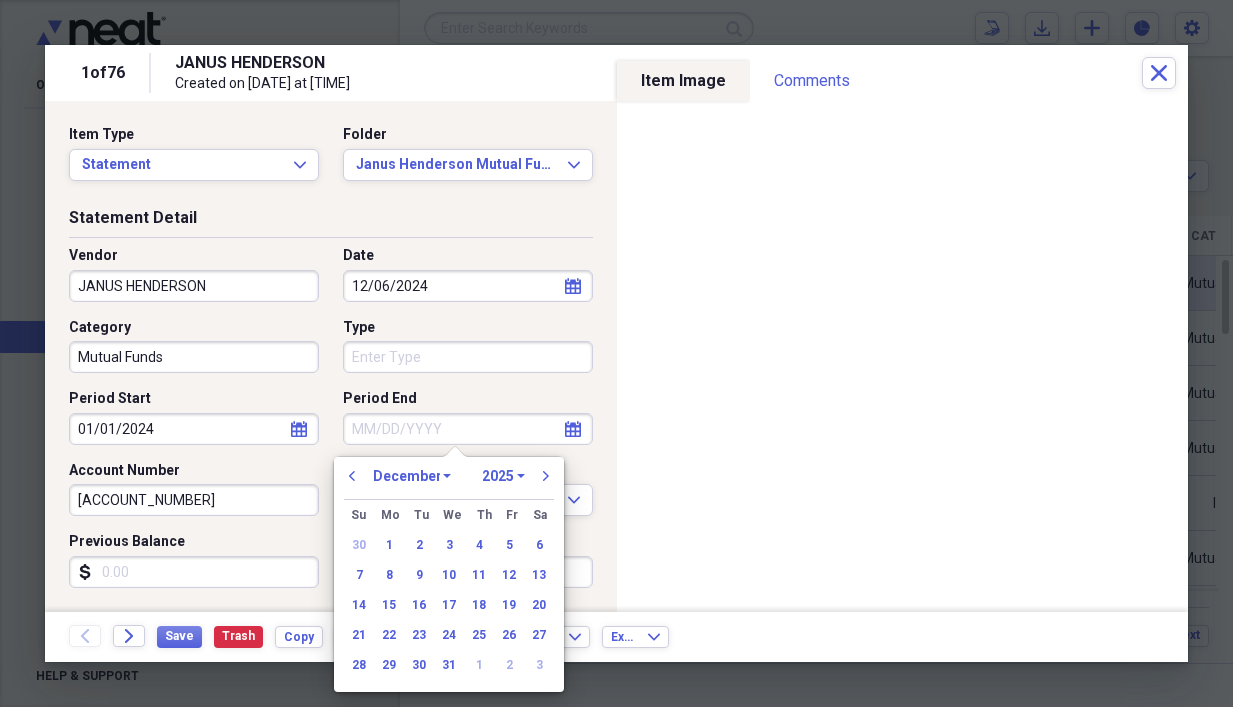 click on "previous January February March April May June July August September October November December 1970 1971 1972 1973 1974 1975 1976 1977 1978 1979 1980 1981 1982 1983 1984 1985 1986 1987 1988 1989 1990 1991 1992 1993 1994 1995 1996 1997 1998 1999 2000 2001 2002 2003 2004 2005 2006 2007 2008 2009 2010 2011 2012 2013 2014 2015 2016 2017 2018 2019 2020 2021 2022 2023 2024 2025 2026 2027 2028 2029 2030 2031 2032 2033 2034 2035 next" at bounding box center [449, 482] 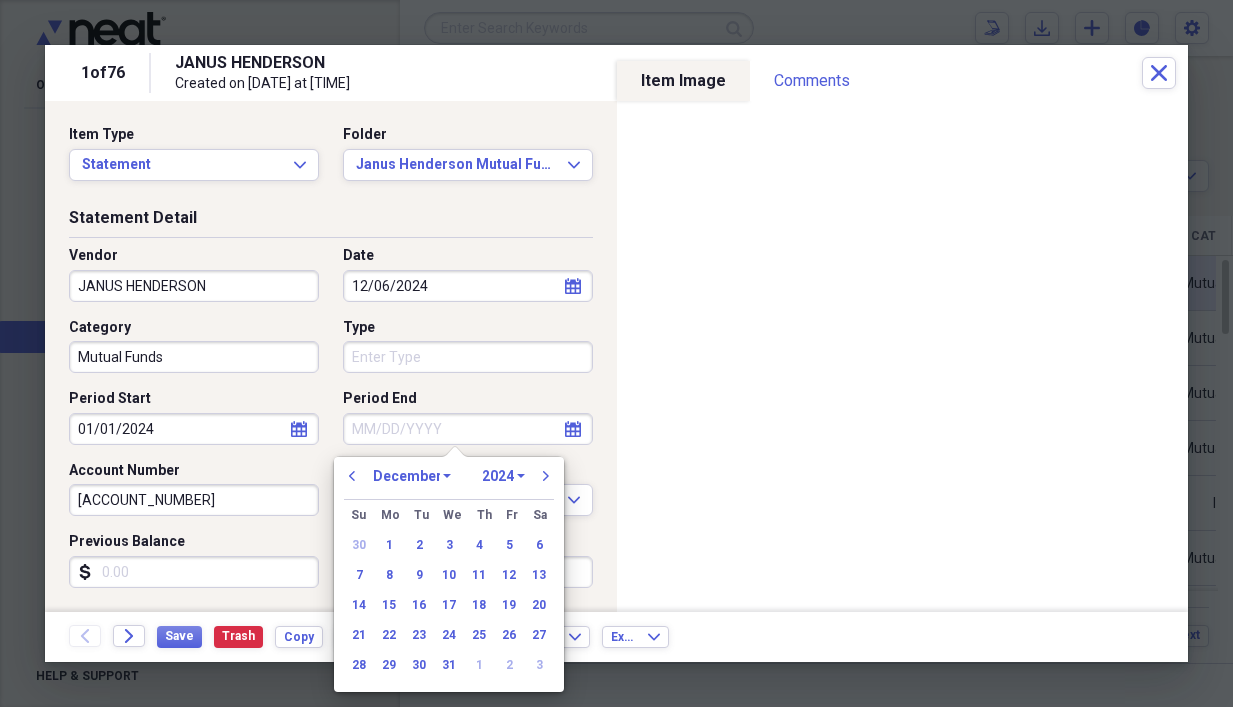 click on "1970 1971 1972 1973 1974 1975 1976 1977 1978 1979 1980 1981 1982 1983 1984 1985 1986 1987 1988 1989 1990 1991 1992 1993 1994 1995 1996 1997 1998 1999 2000 2001 2002 2003 2004 2005 2006 2007 2008 2009 2010 2011 2012 2013 2014 2015 2016 2017 2018 2019 2020 2021 2022 2023 2024 2025 2026 2027 2028 2029 2030 2031 2032 2033 2034 2035" at bounding box center (503, 476) 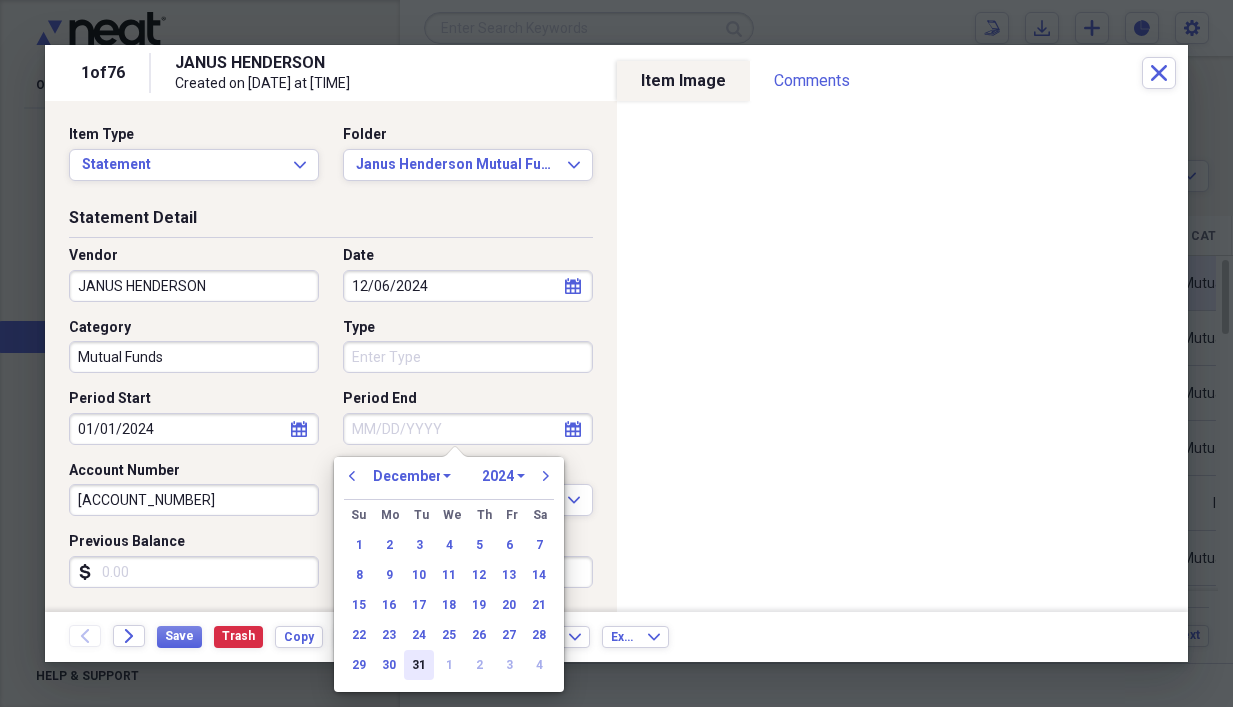 click on "31" at bounding box center (419, 665) 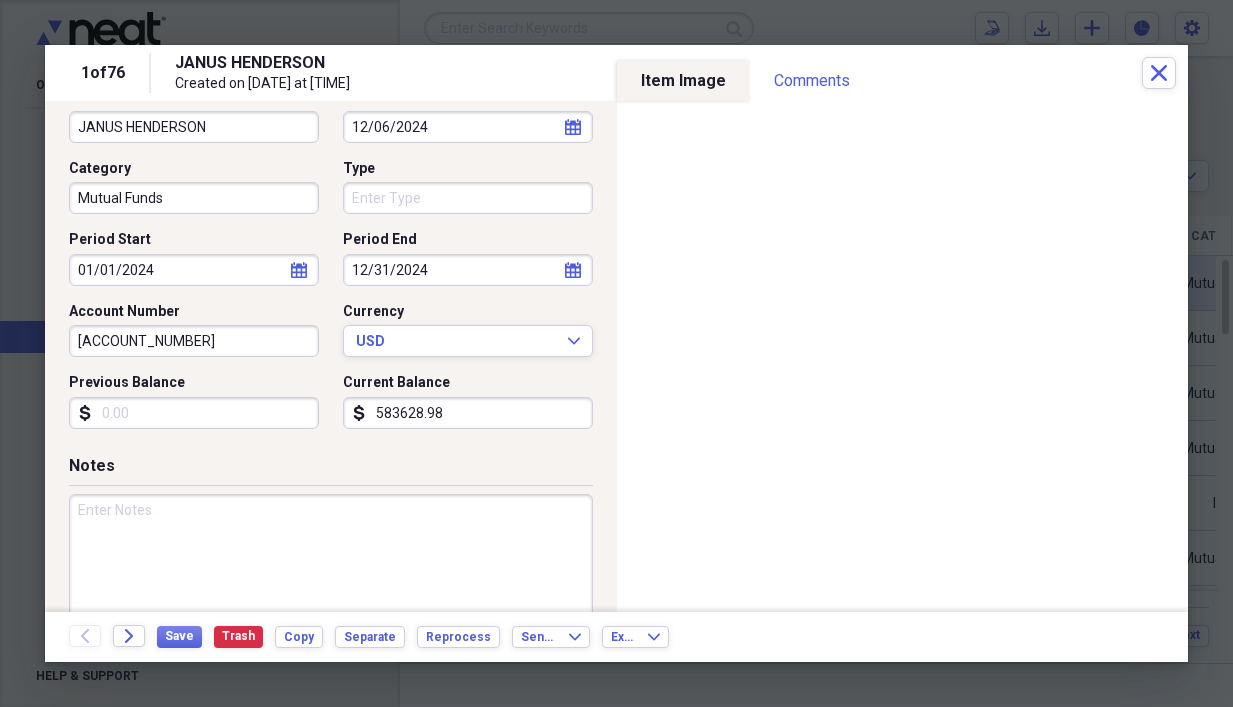 scroll, scrollTop: 193, scrollLeft: 0, axis: vertical 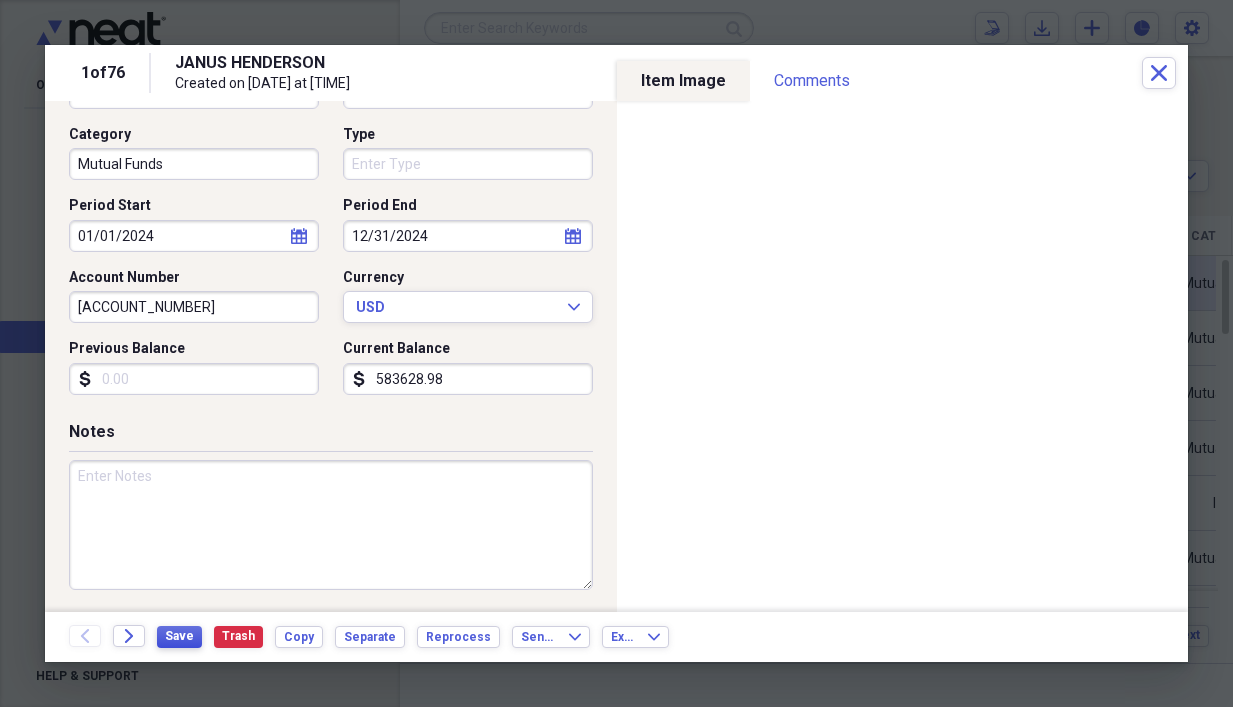 click on "Save" at bounding box center (179, 636) 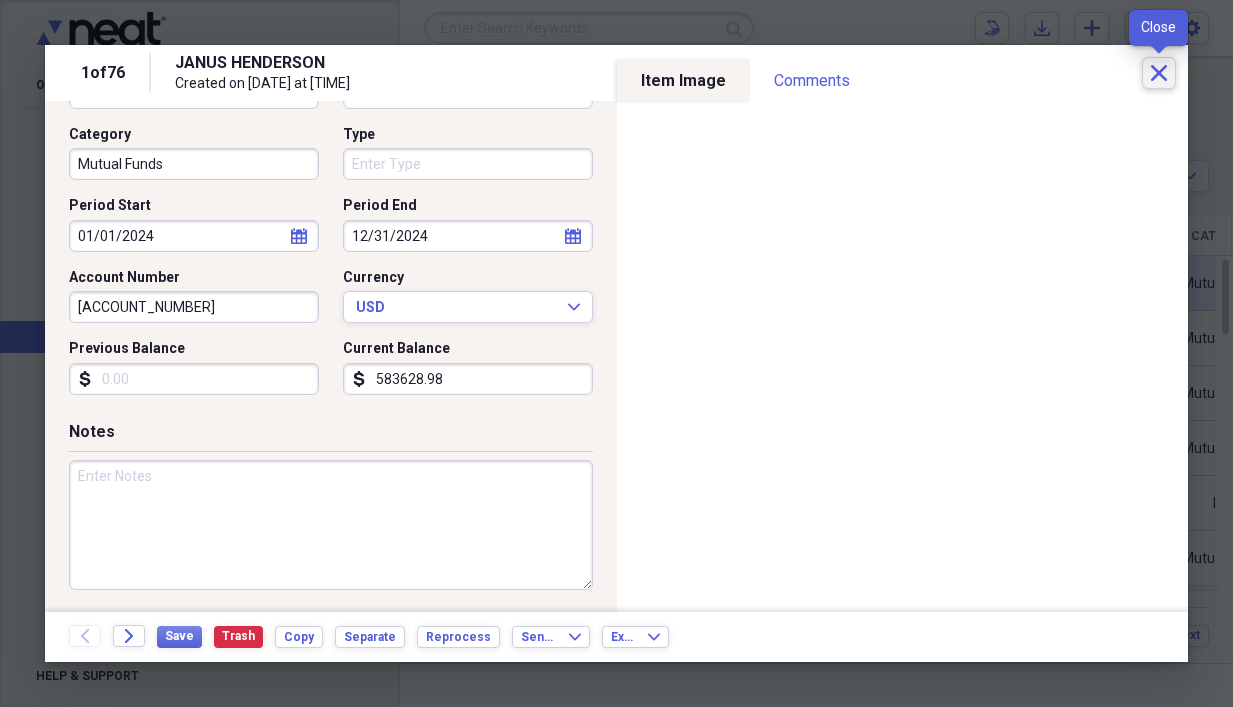 click on "Close" 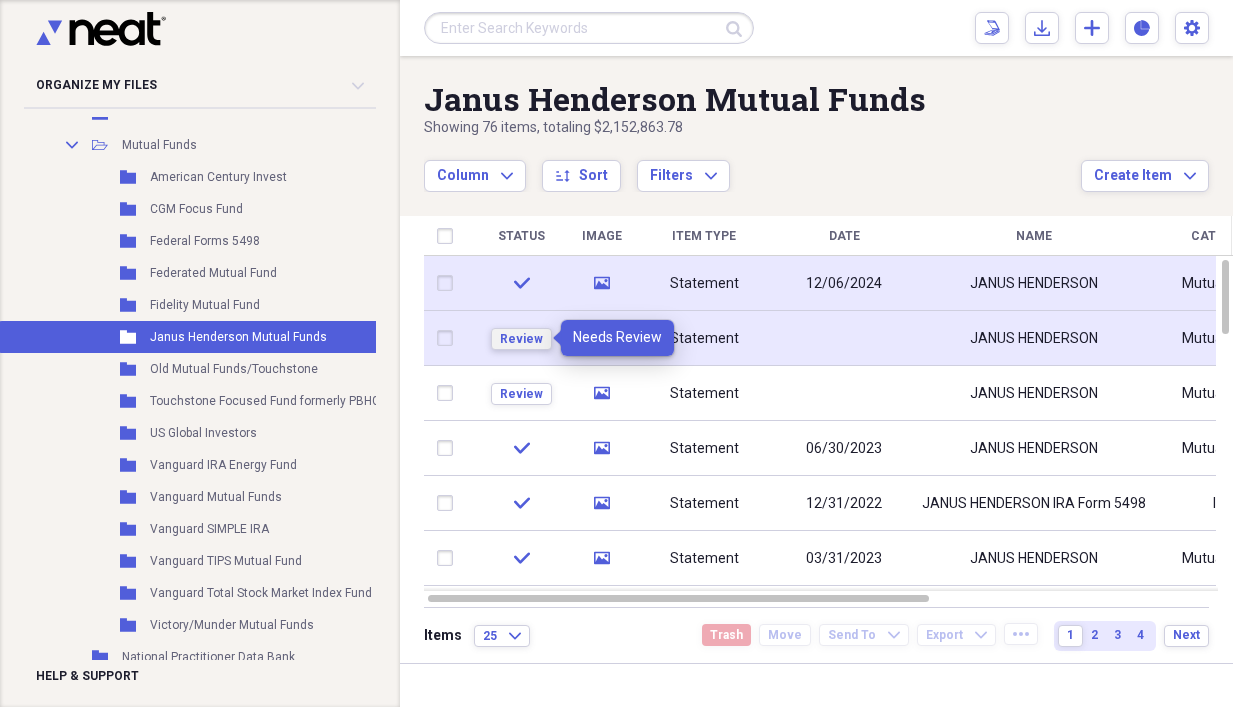 click on "Review" at bounding box center (521, 339) 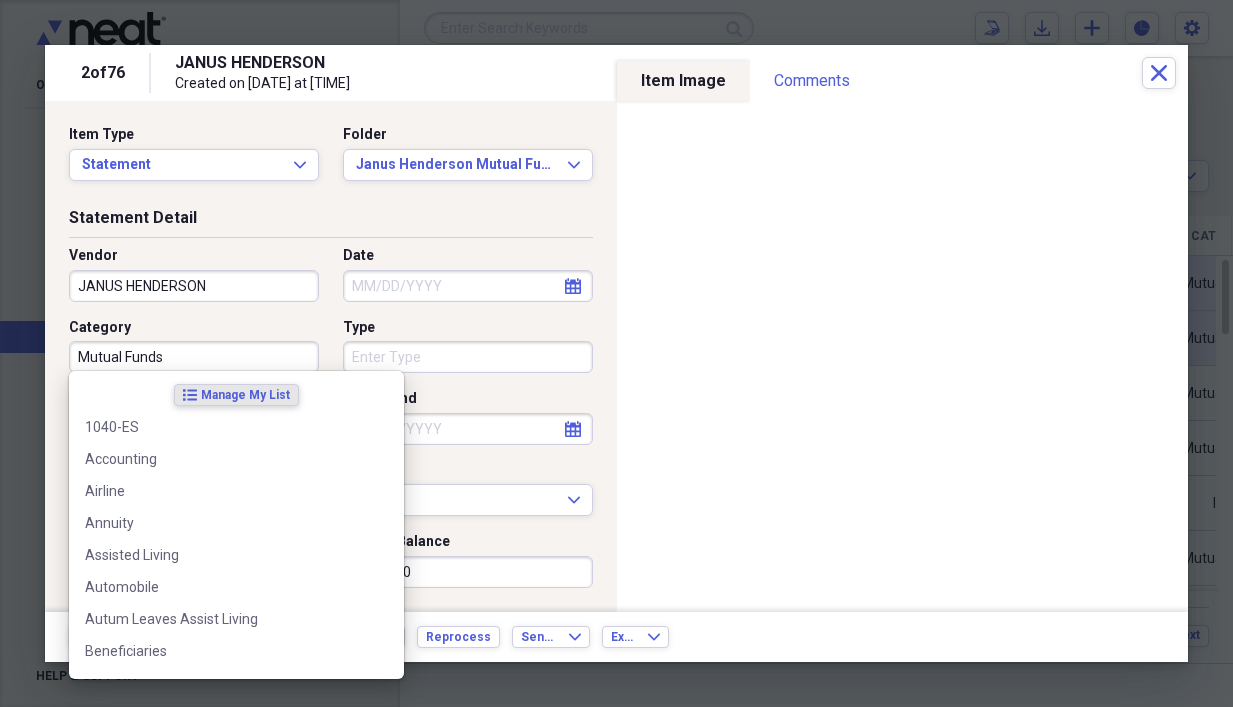 click on "Mutual Funds" at bounding box center [194, 357] 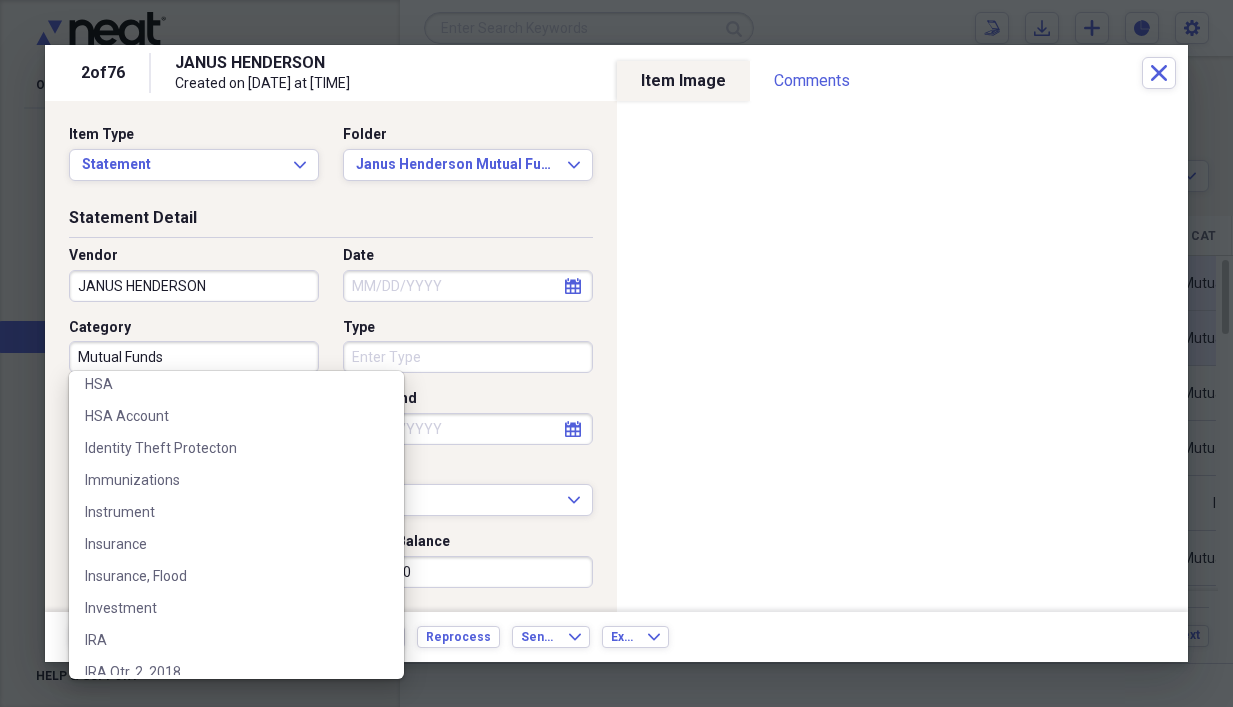 scroll, scrollTop: 1600, scrollLeft: 0, axis: vertical 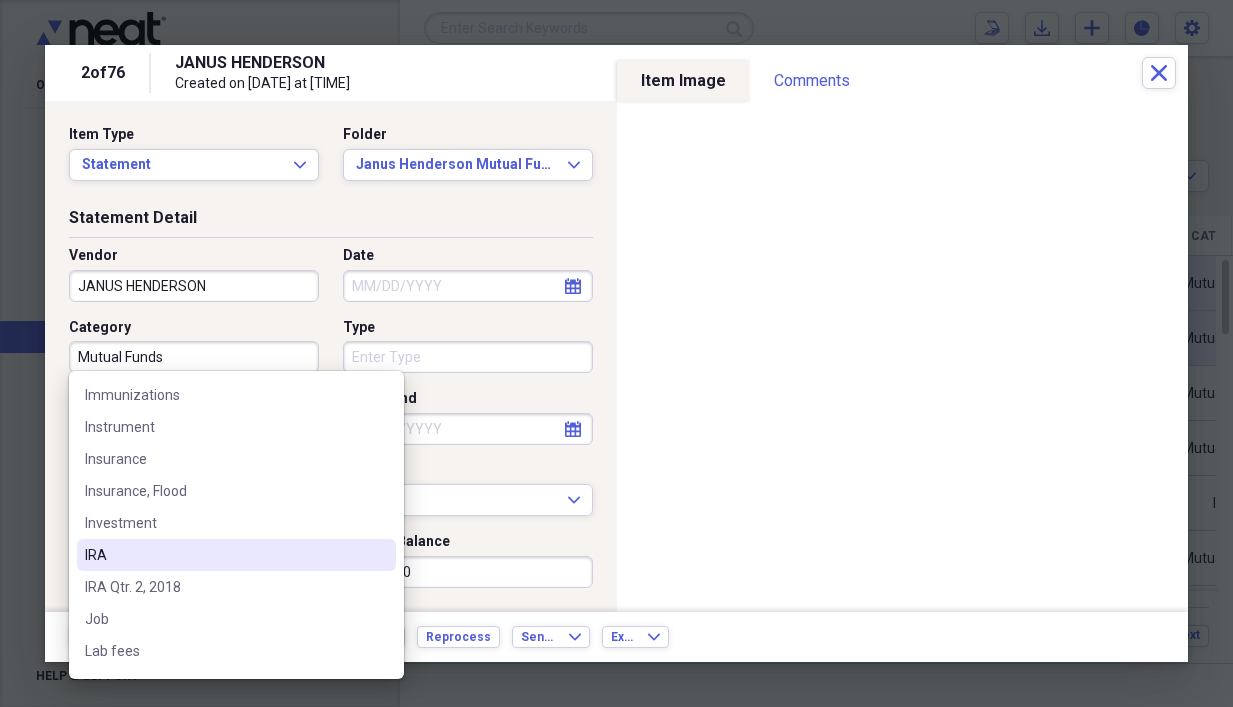 click on "IRA" at bounding box center [236, 555] 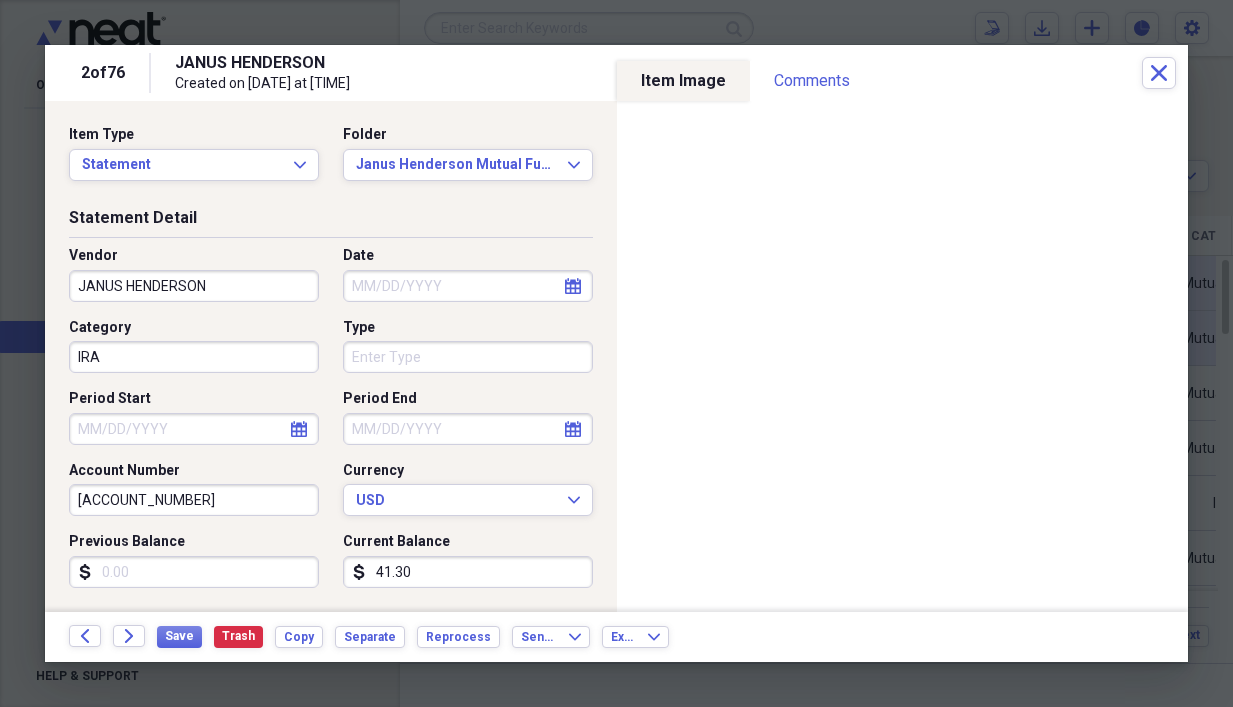 click on "calendar" 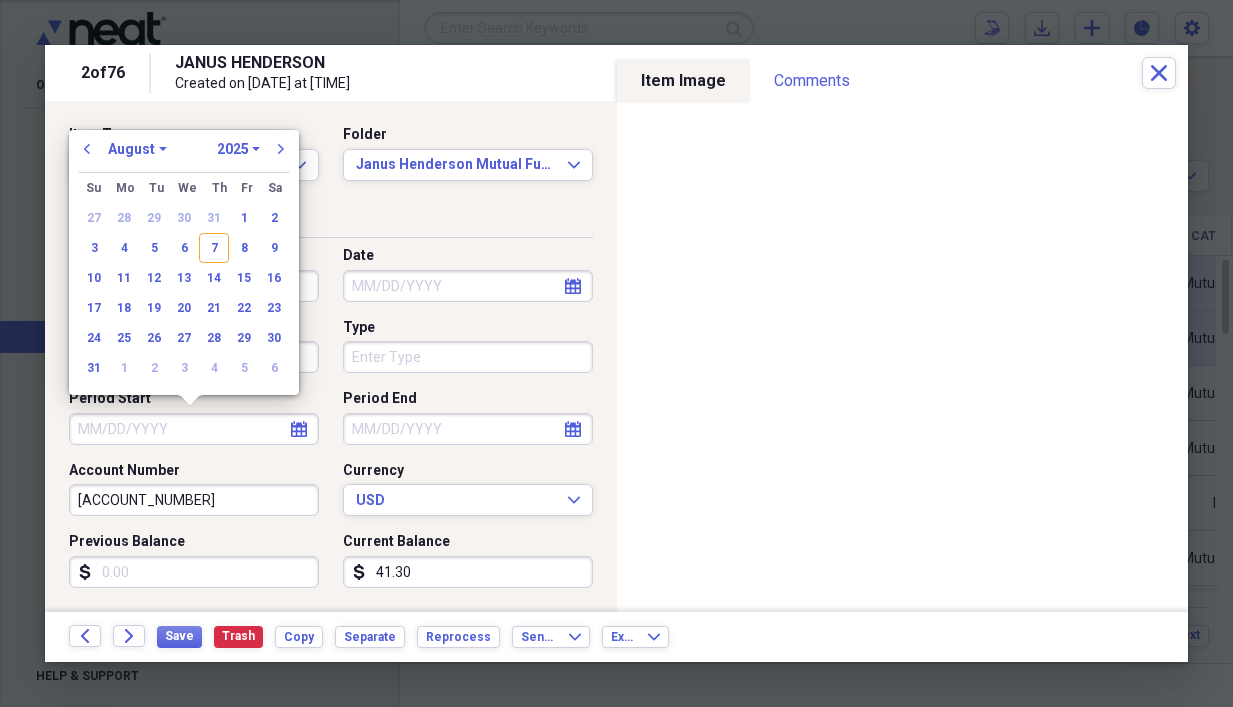 click on "January February March April May June July August September October November December" at bounding box center (137, 149) 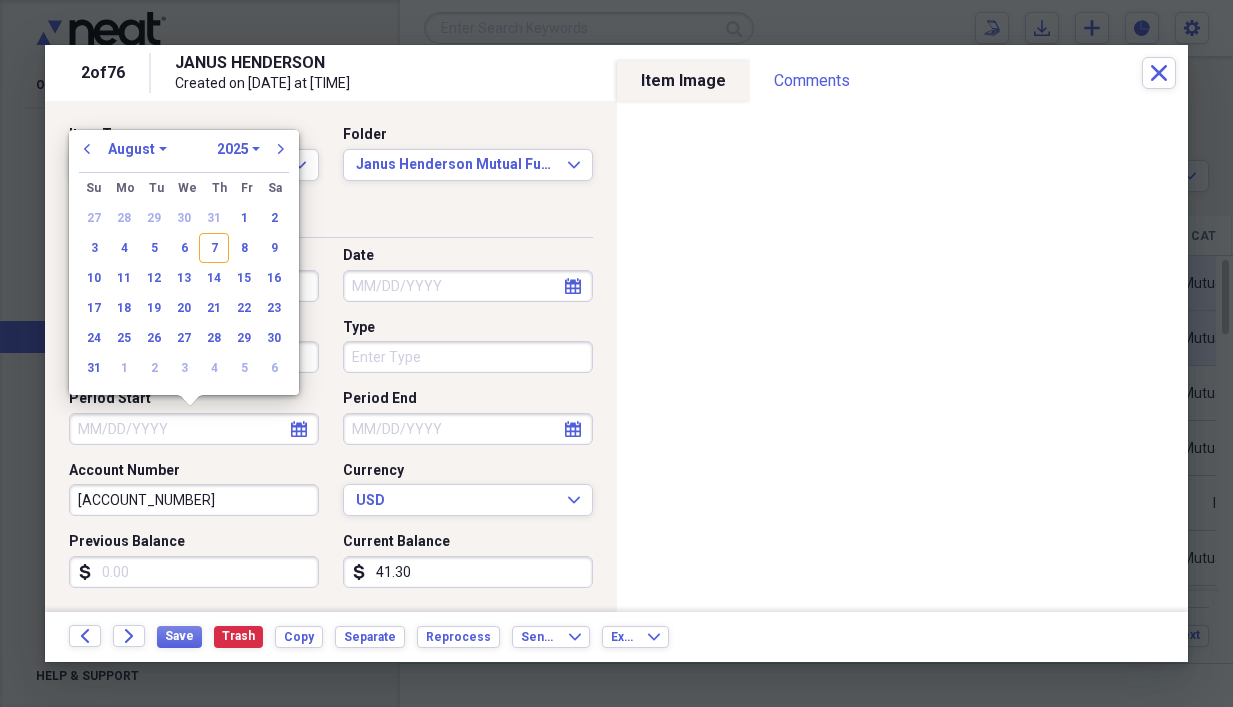 select on "0" 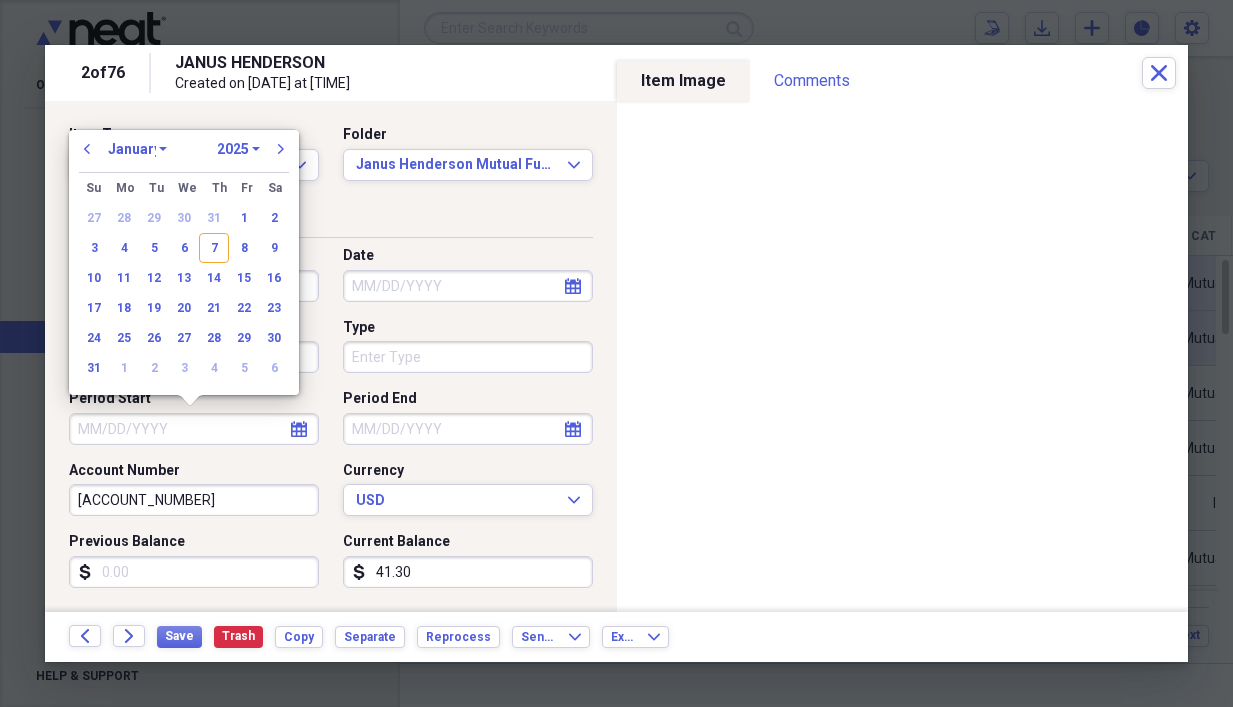 click on "January February March April May June July August September October November December" at bounding box center (137, 149) 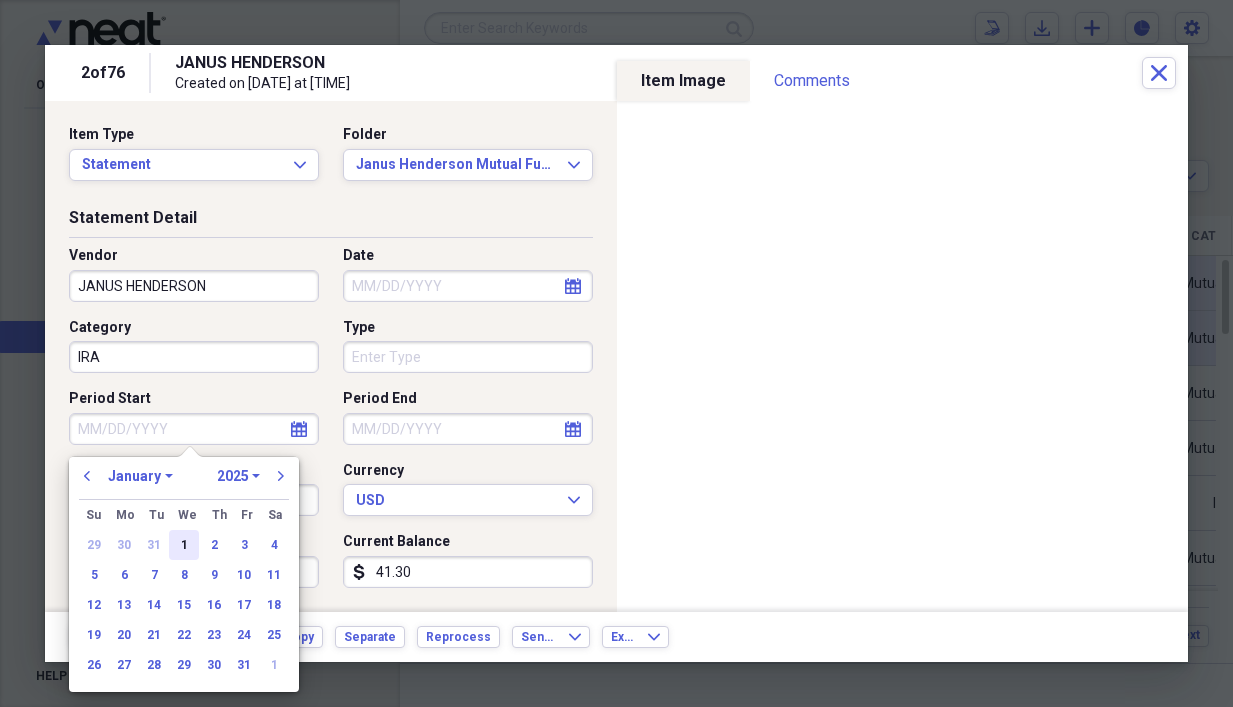click on "1" at bounding box center (184, 545) 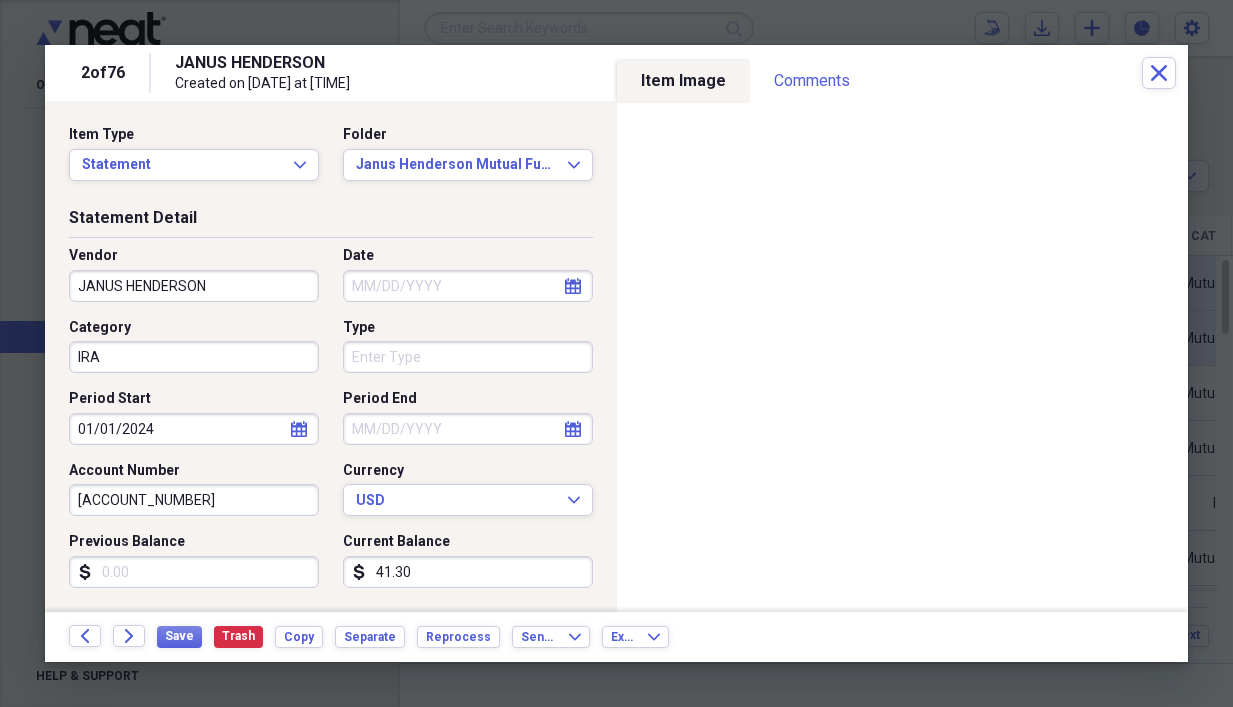 type on "01/01/2024" 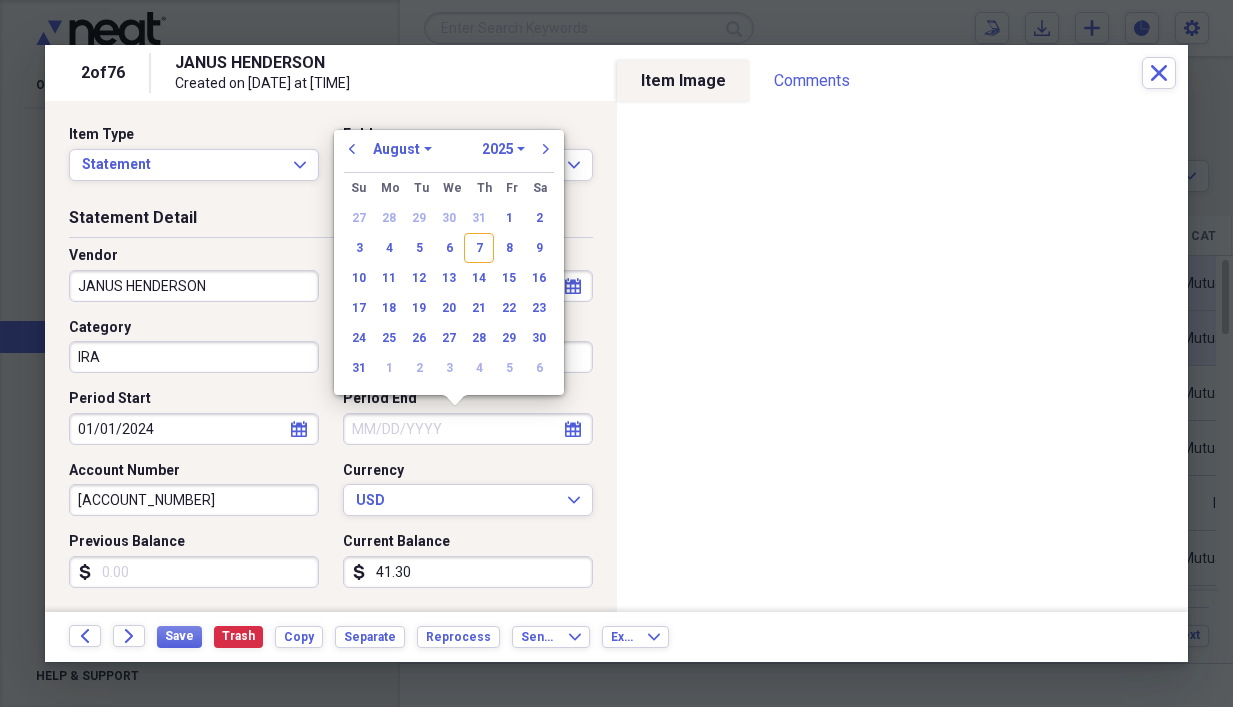click on "Period End" at bounding box center (468, 429) 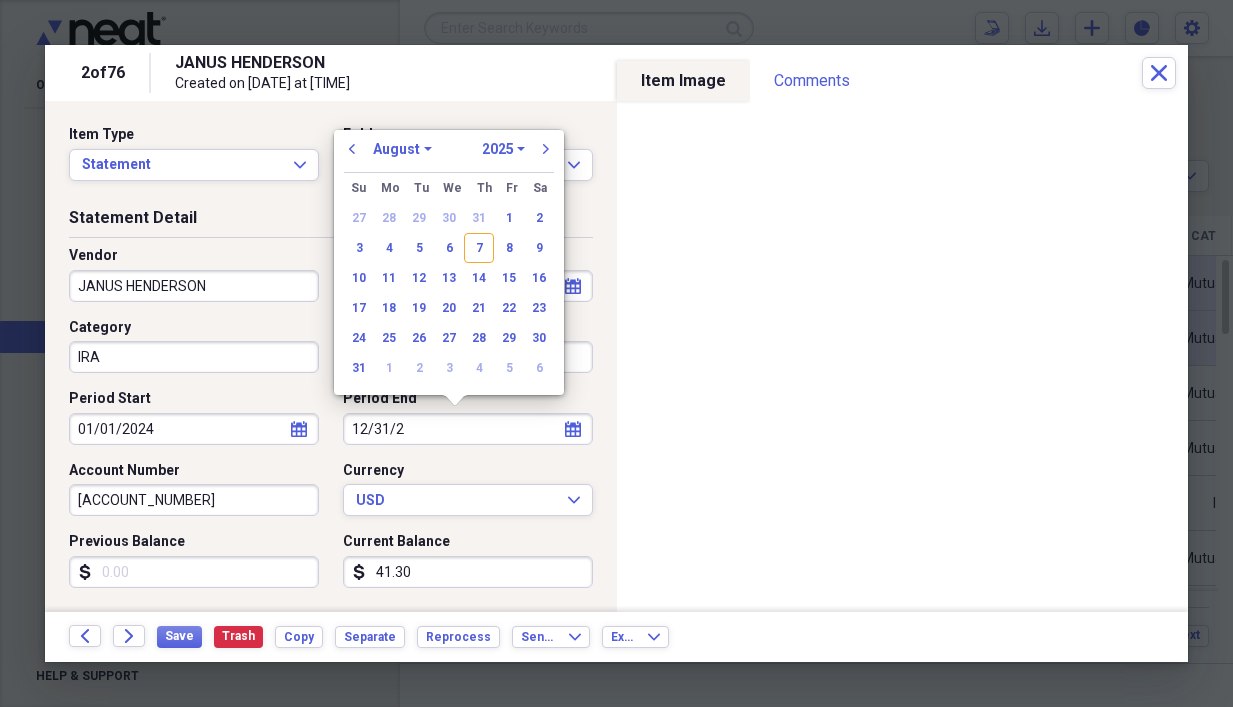 type on "12/31/20" 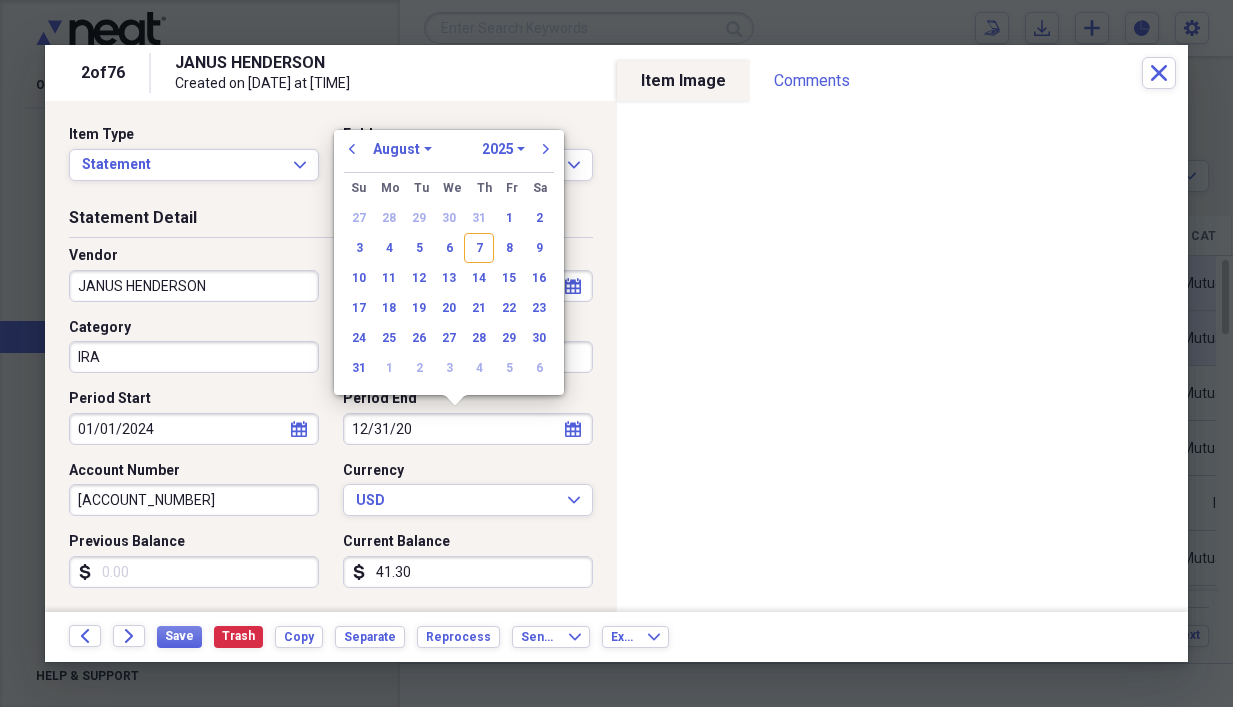 select on "11" 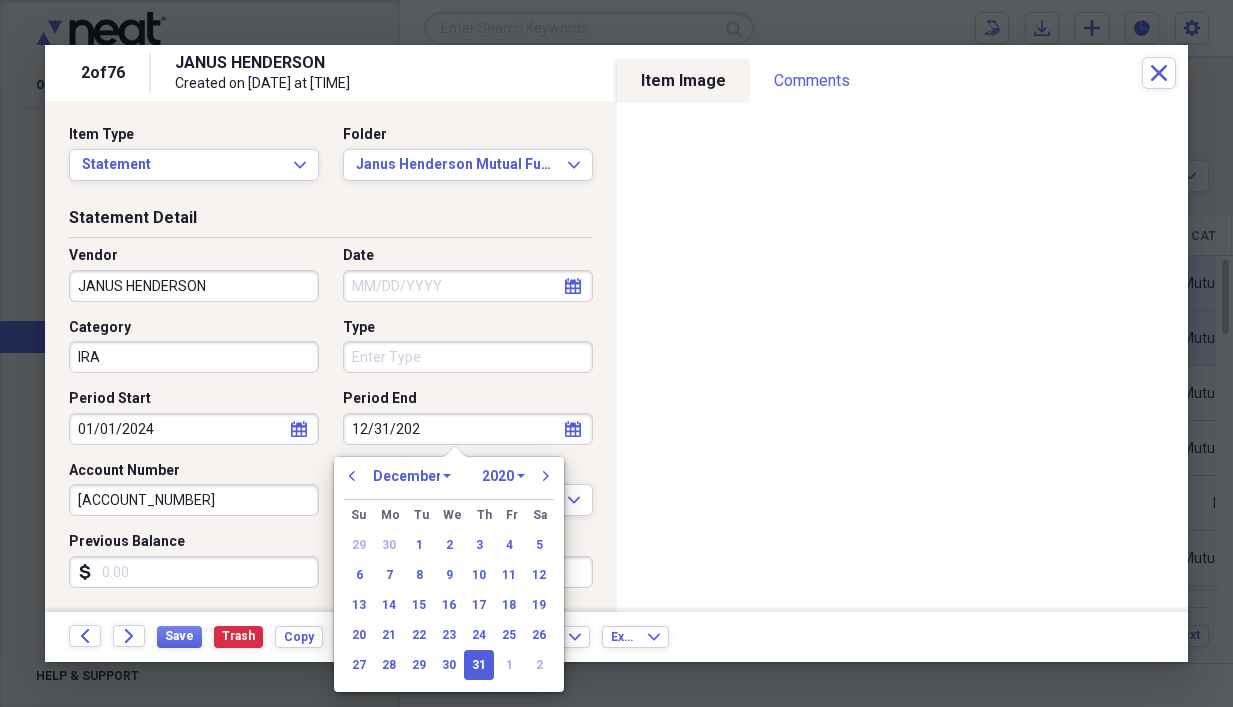 type on "12/31/2024" 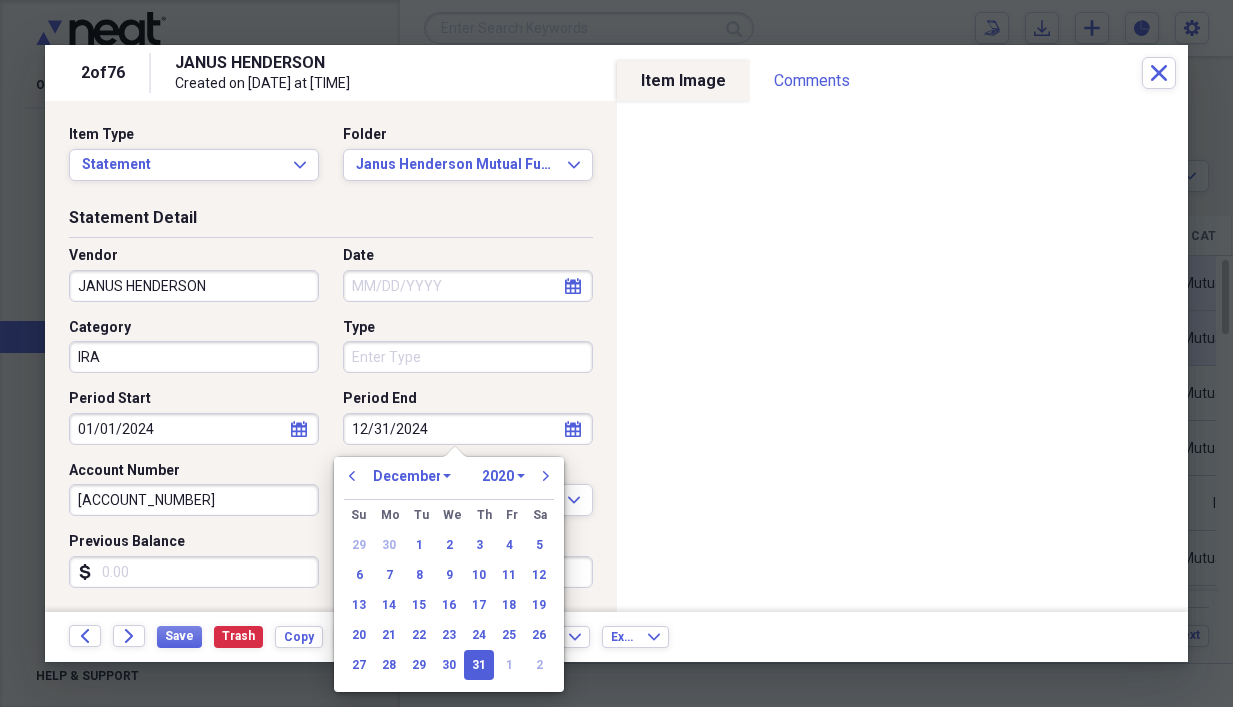 select on "2024" 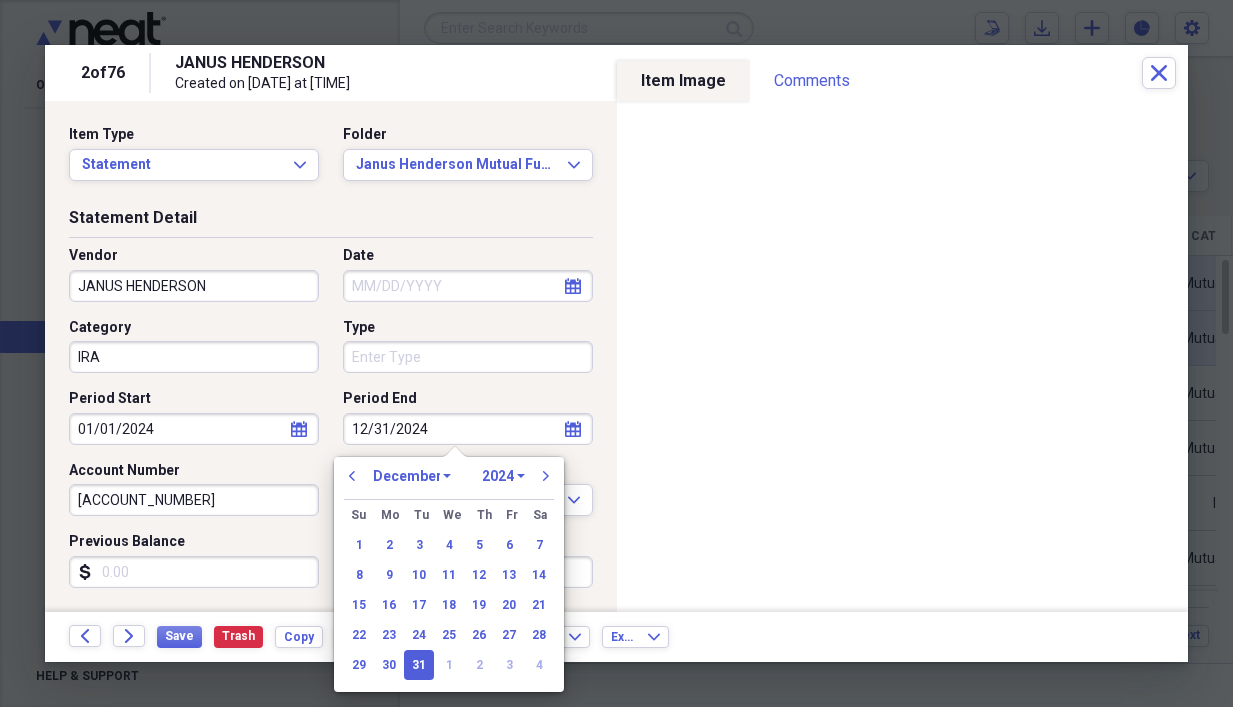 type on "12/31/2024" 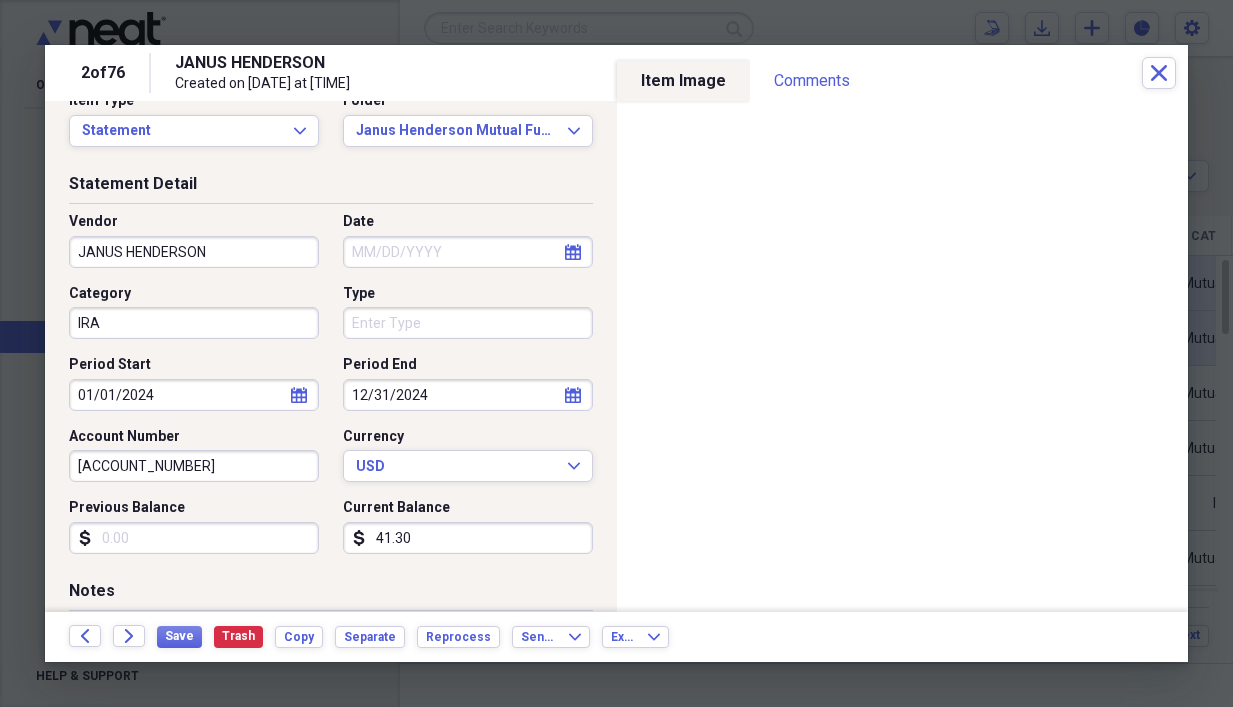 scroll, scrollTop: 0, scrollLeft: 0, axis: both 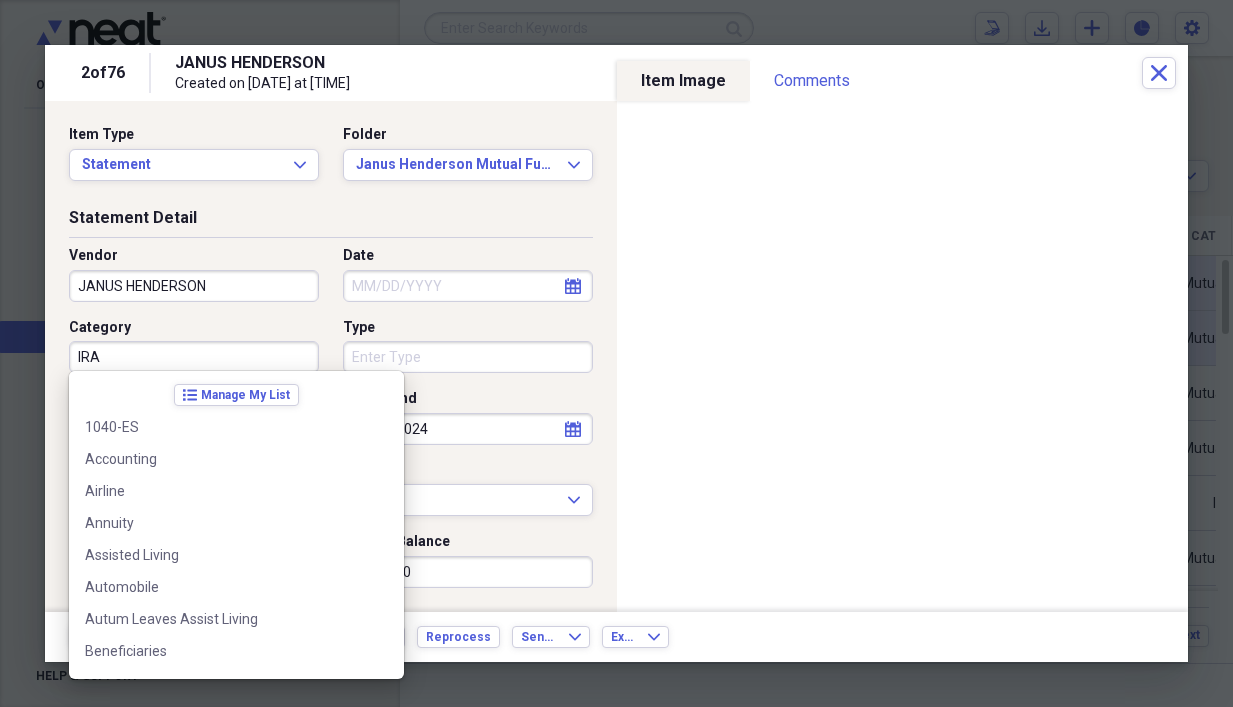 click on "IRA" at bounding box center (194, 357) 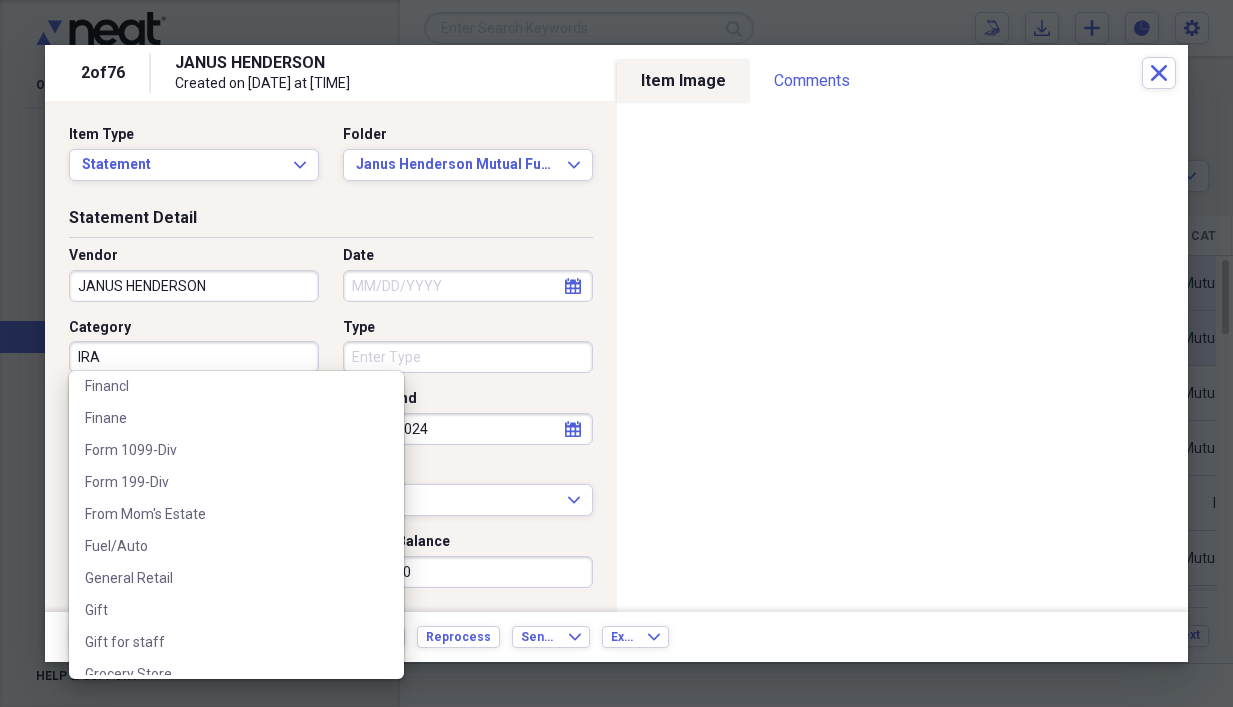 scroll, scrollTop: 932, scrollLeft: 0, axis: vertical 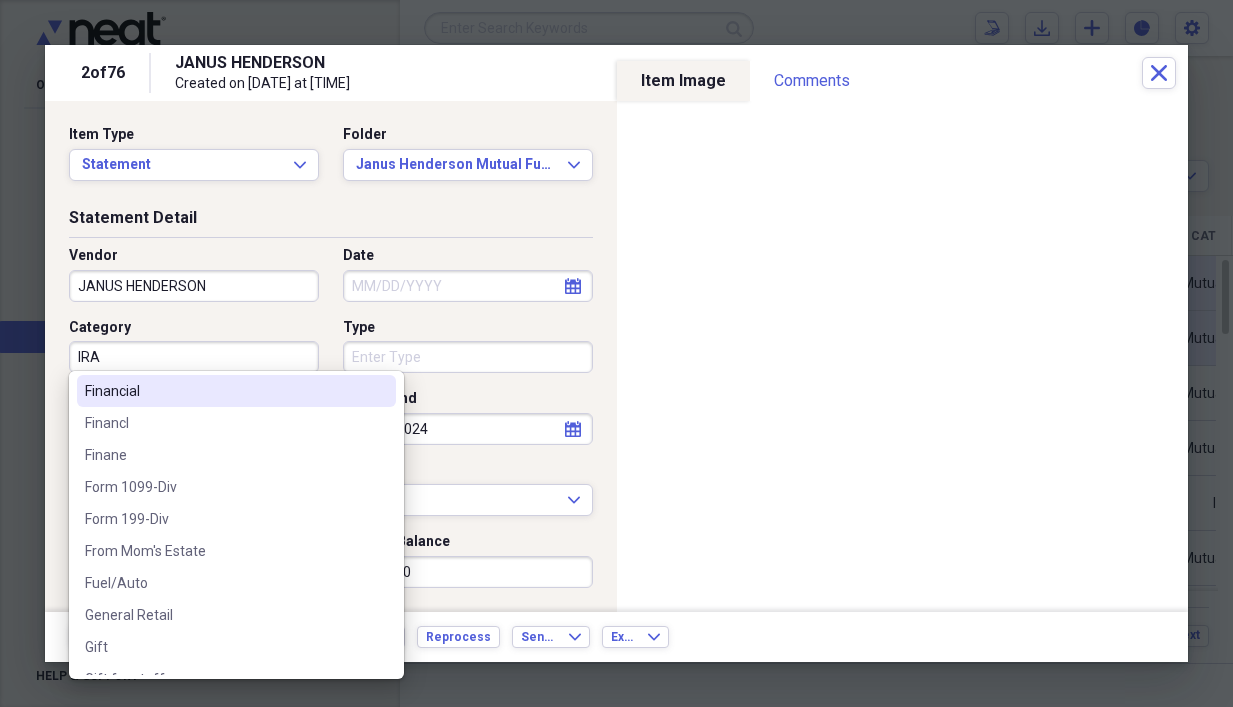 click on "IRA" at bounding box center (194, 357) 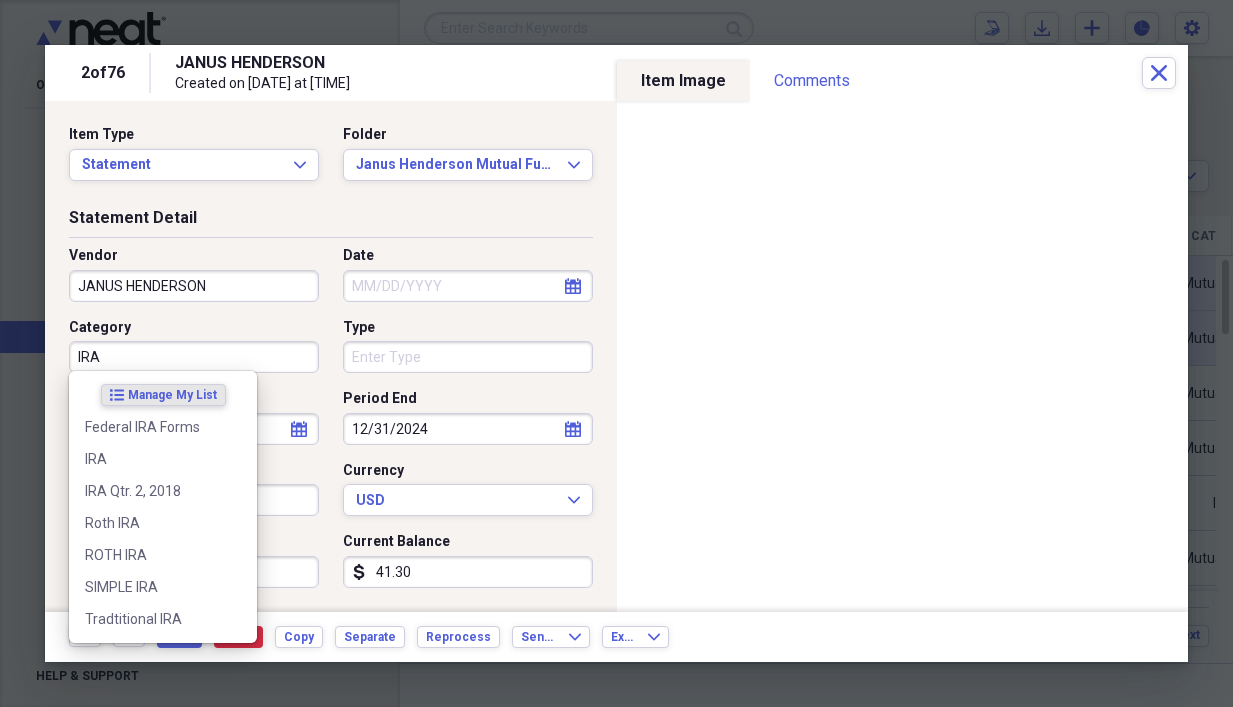 scroll, scrollTop: 0, scrollLeft: 0, axis: both 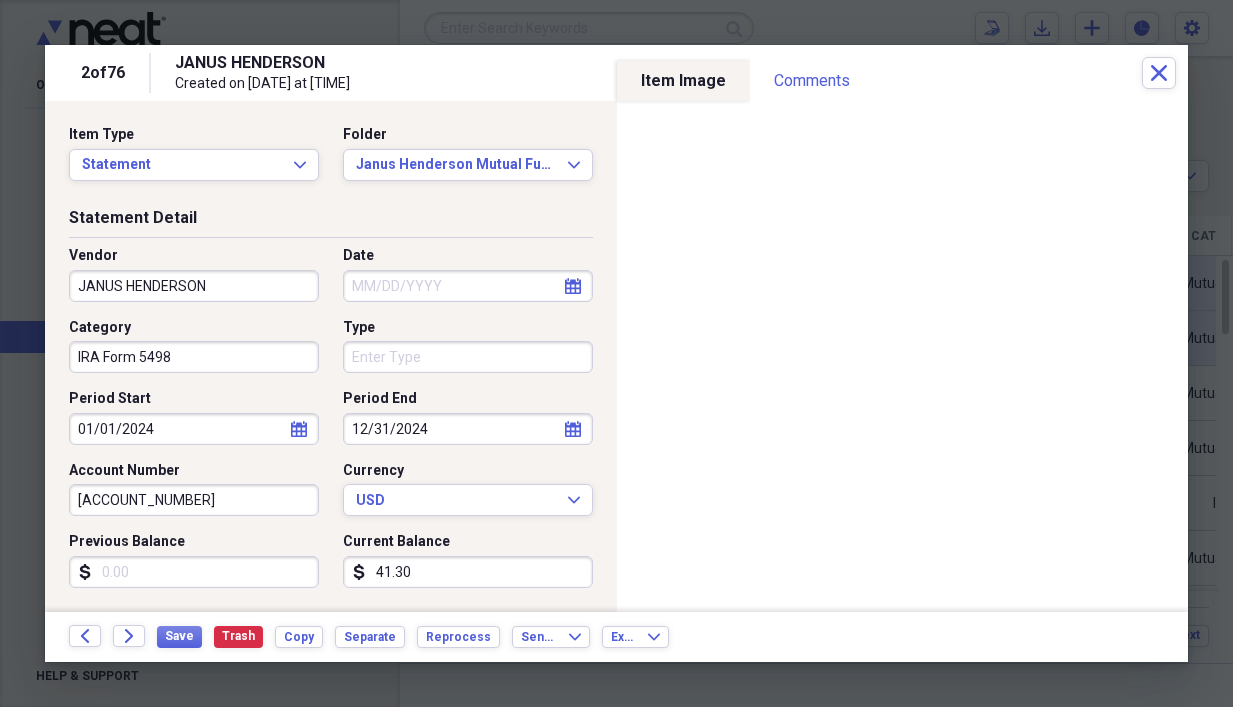 type on "IRA Form 5498" 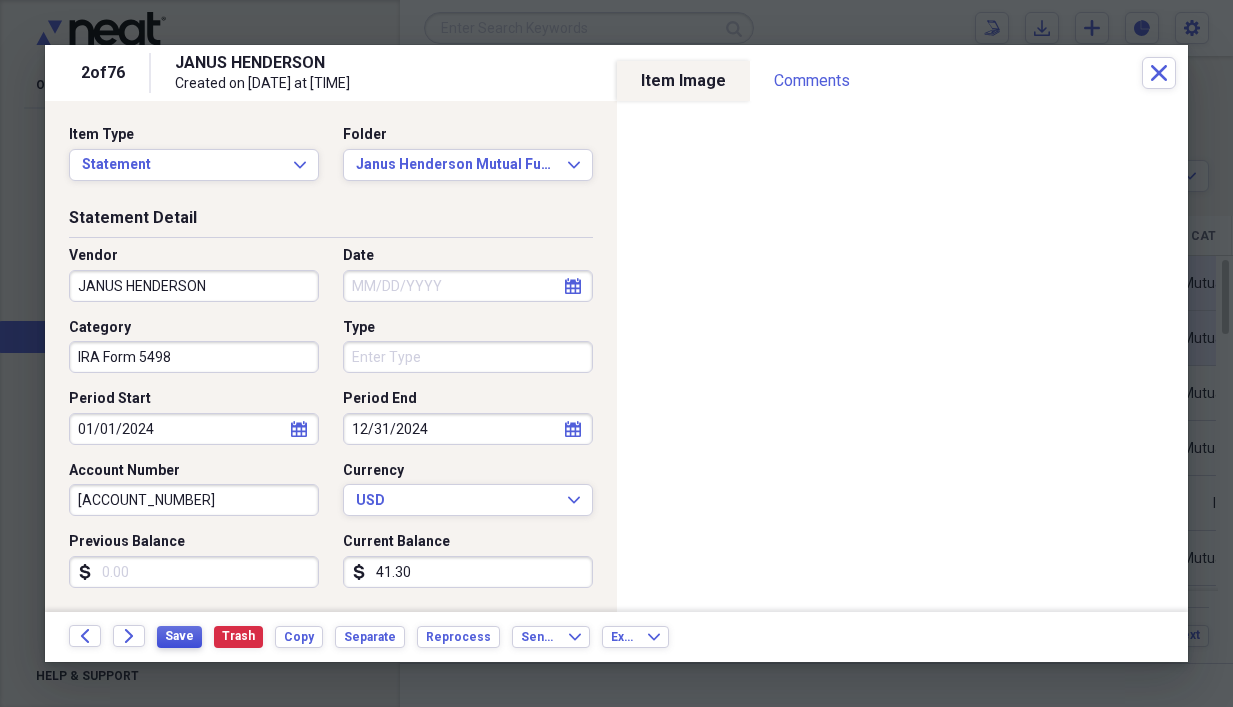 click on "Save" at bounding box center (179, 636) 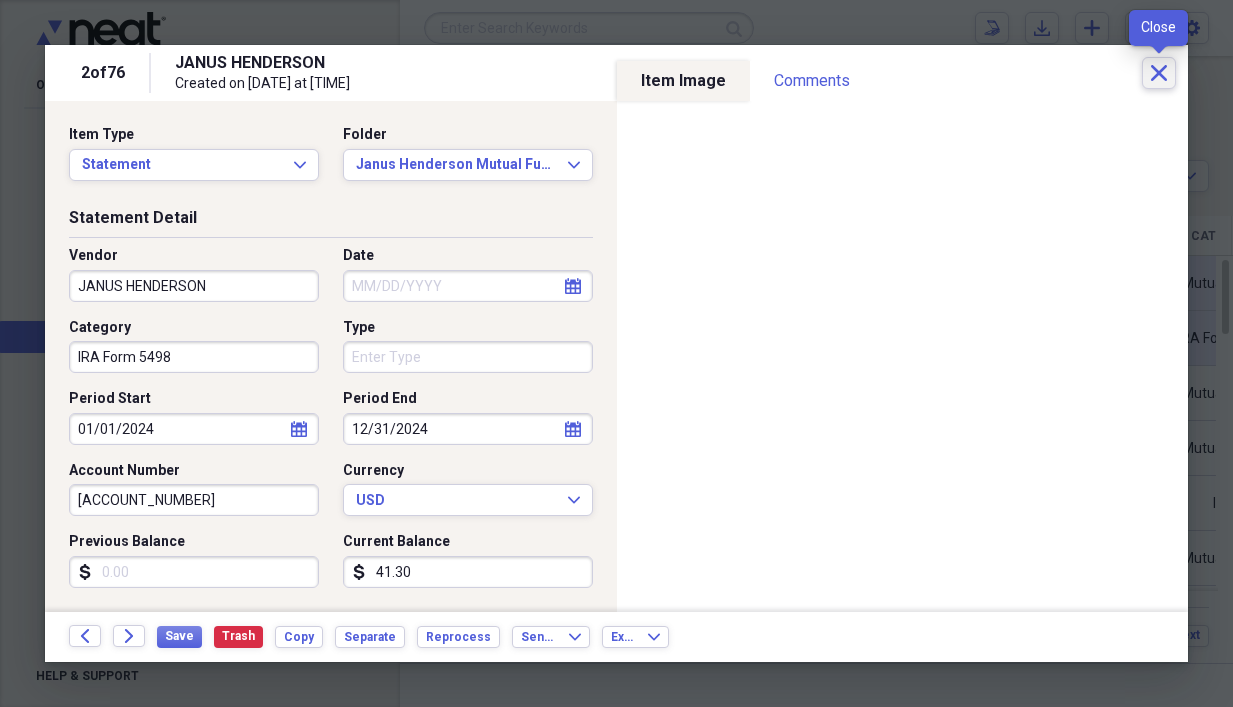 click 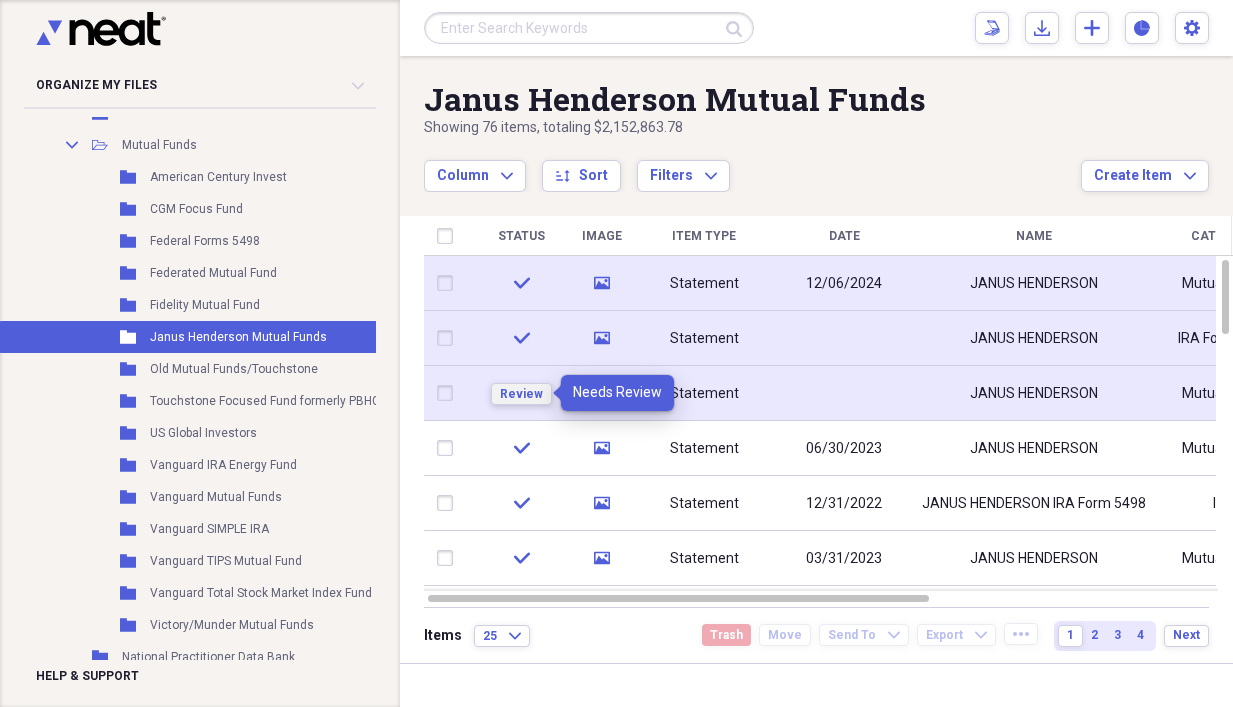 click on "Review" at bounding box center (521, 394) 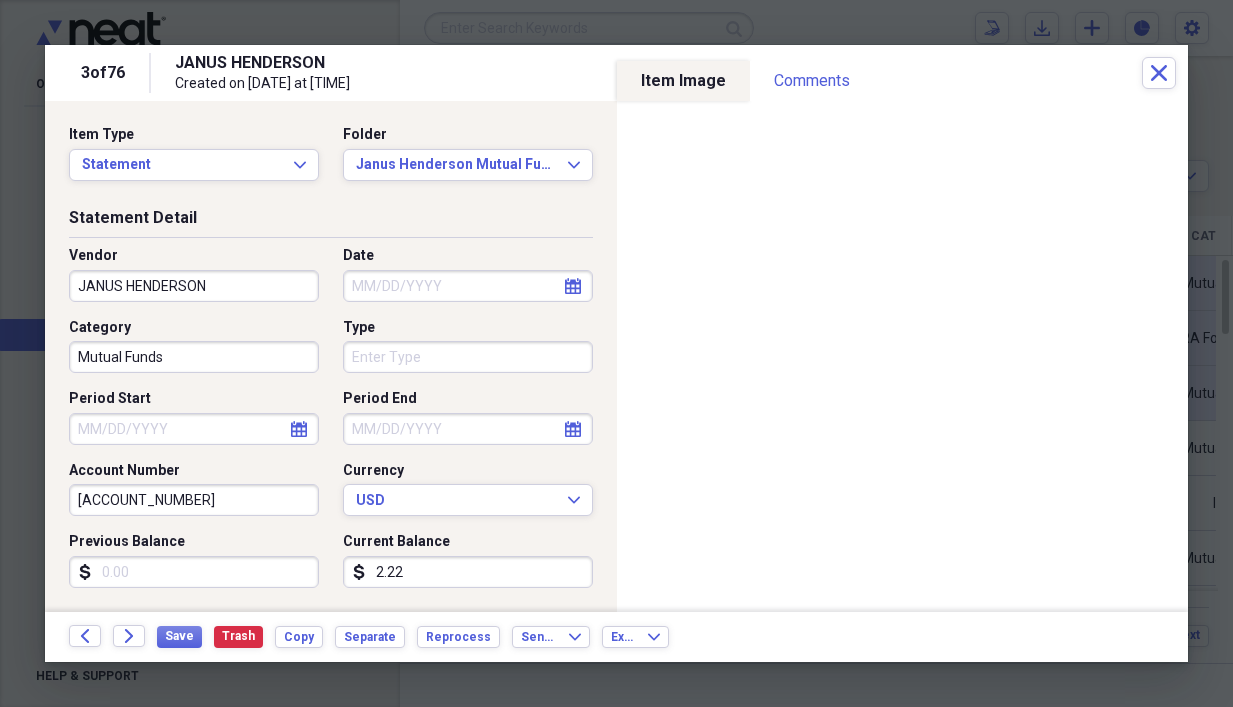 click on "calendar Calendar" at bounding box center (299, 429) 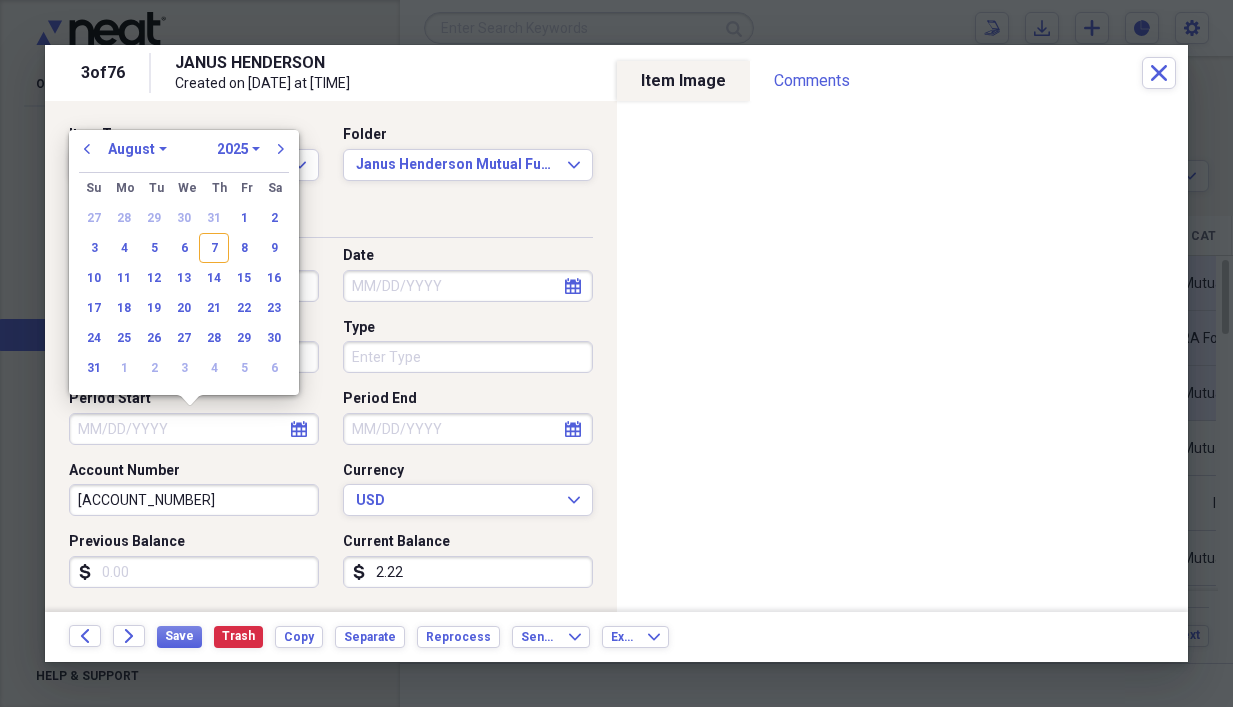 click on "Period Start" at bounding box center (194, 429) 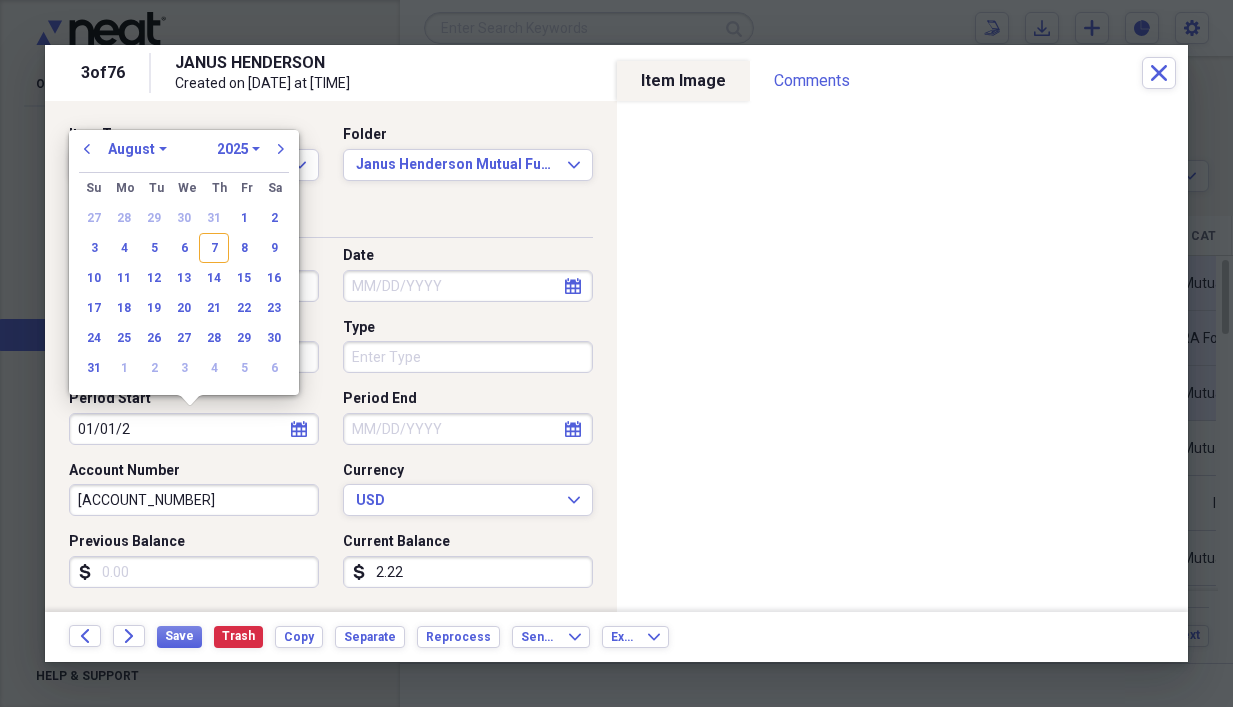 type on "01/01/20" 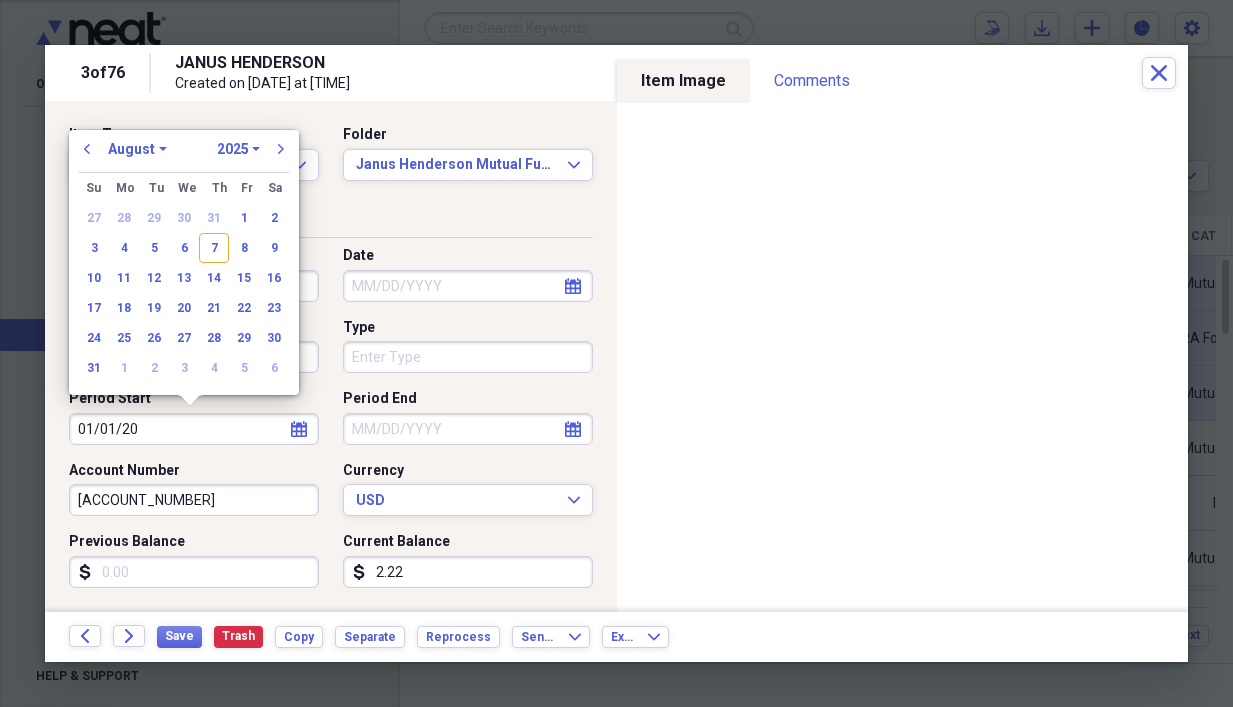 select on "0" 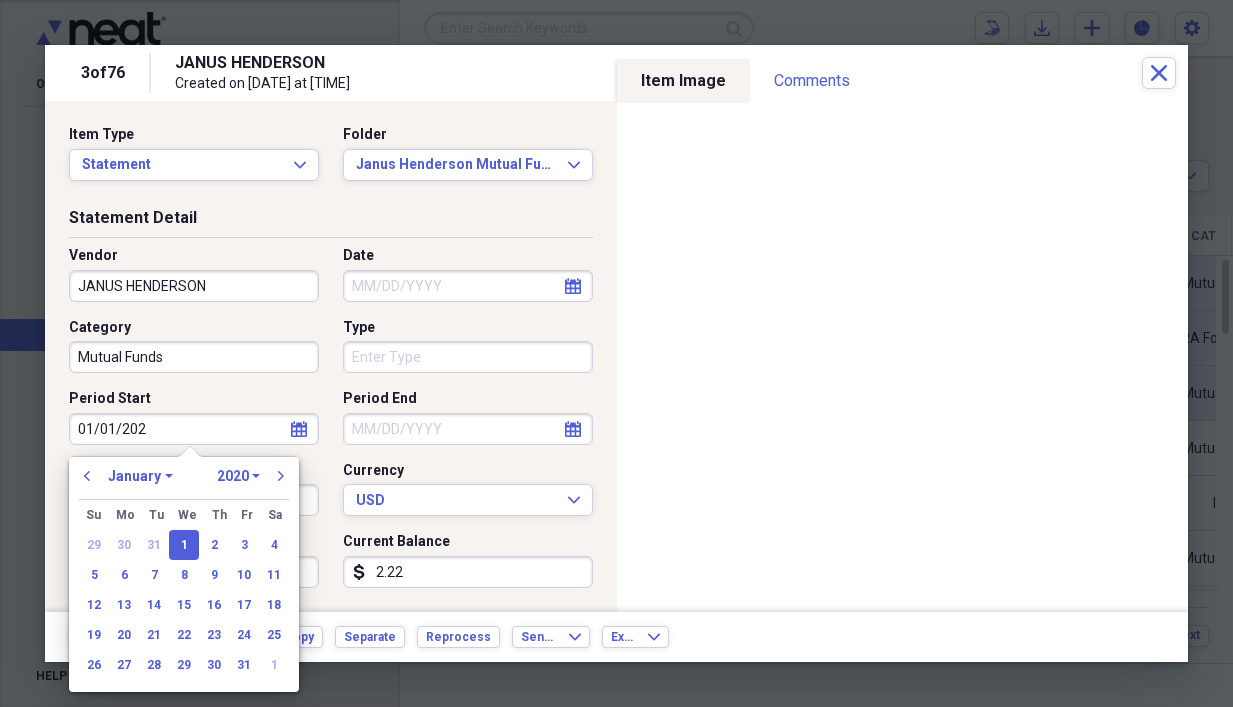 type on "01/01/2024" 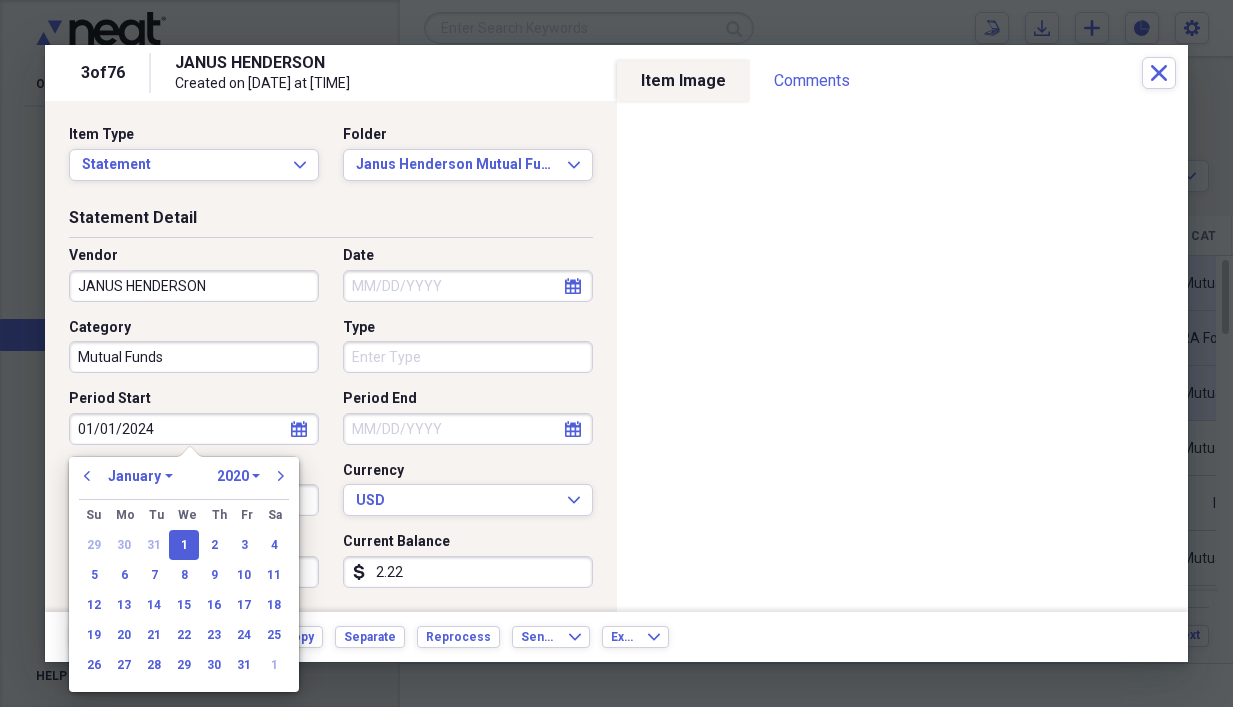select on "2024" 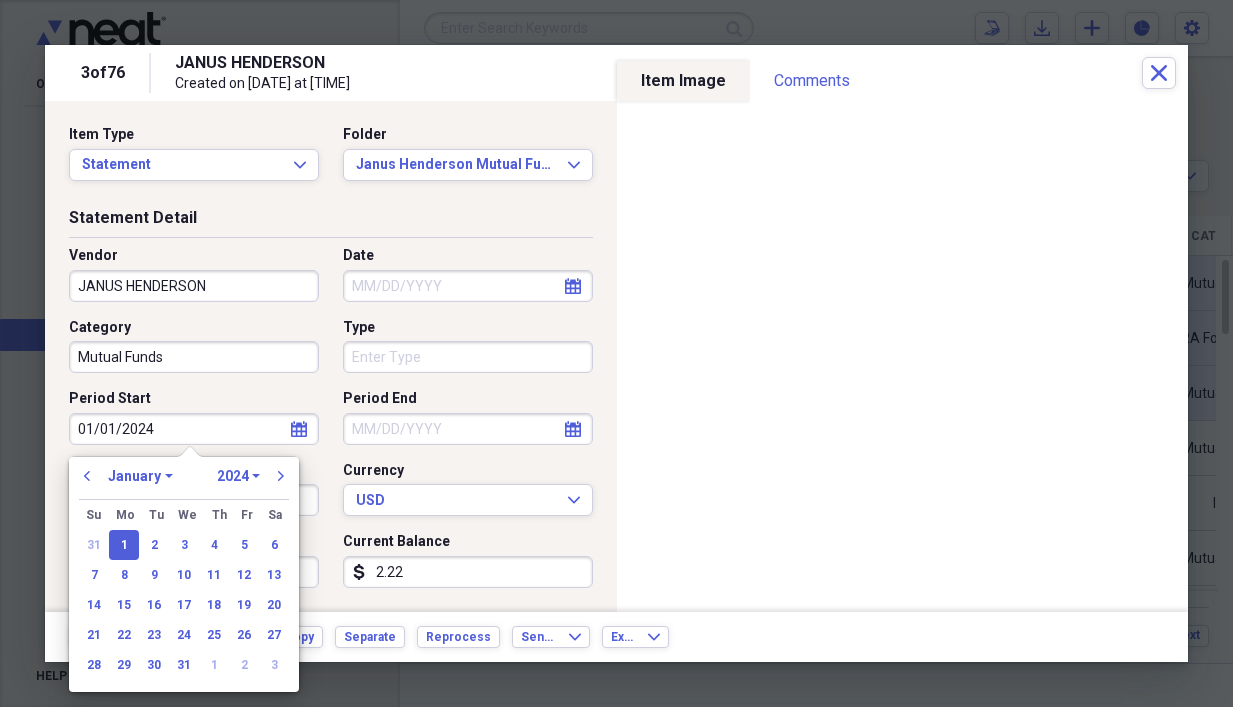 type on "01/01/2024" 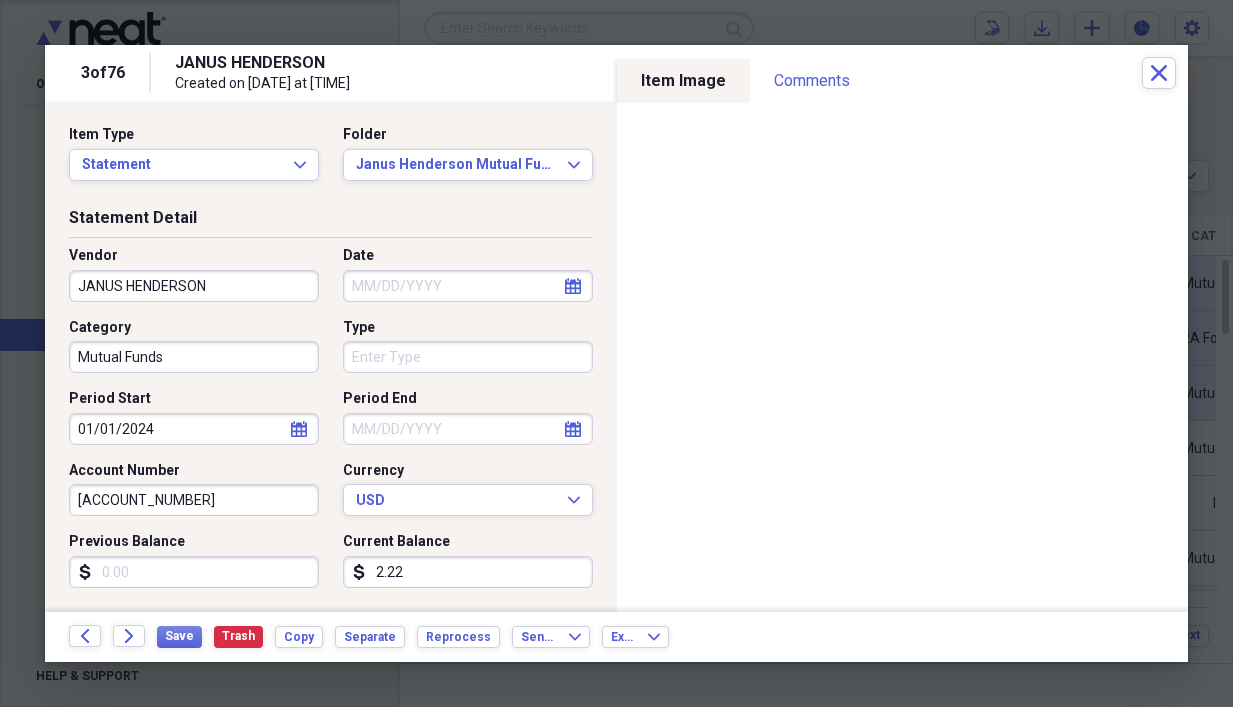 click on "Period End" at bounding box center (468, 429) 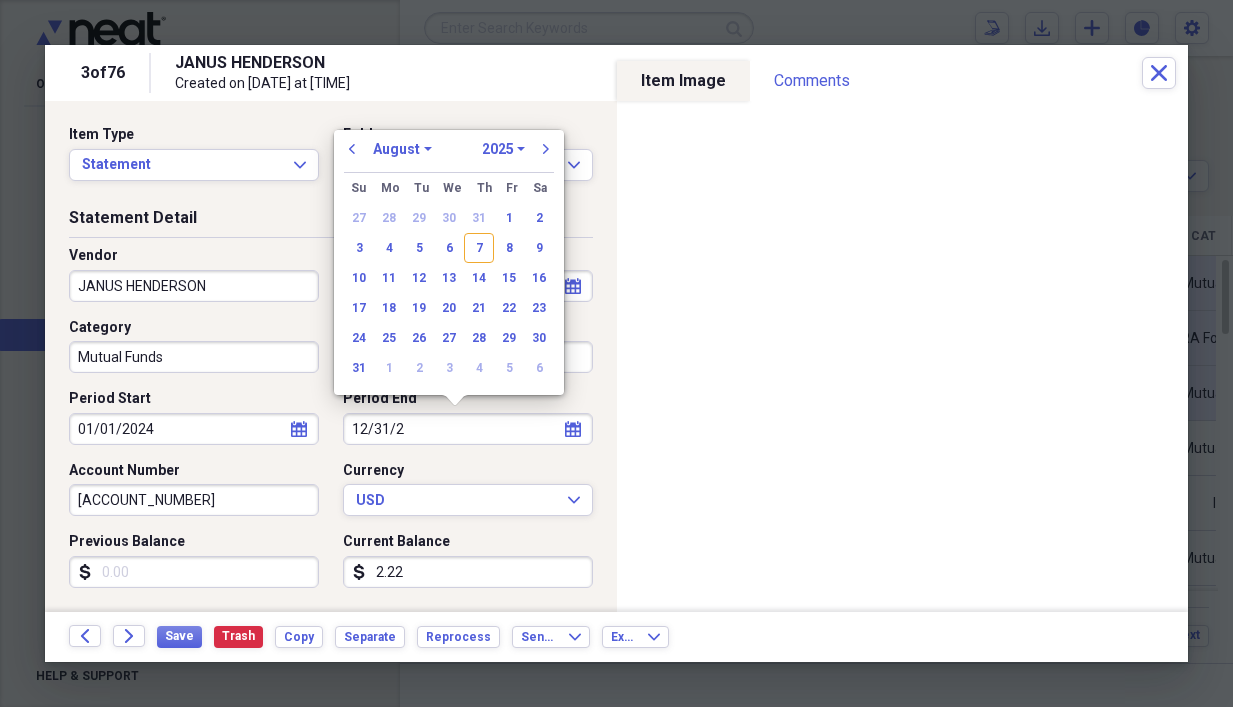 type on "12/31/20" 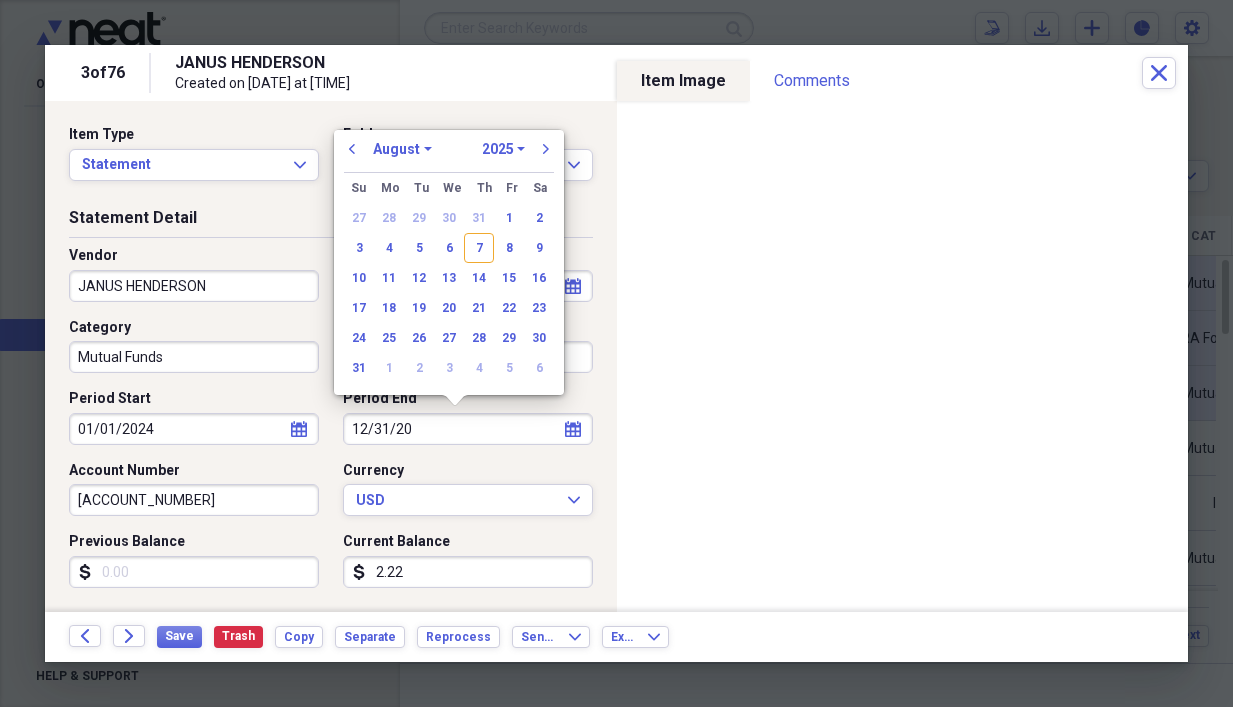 select on "11" 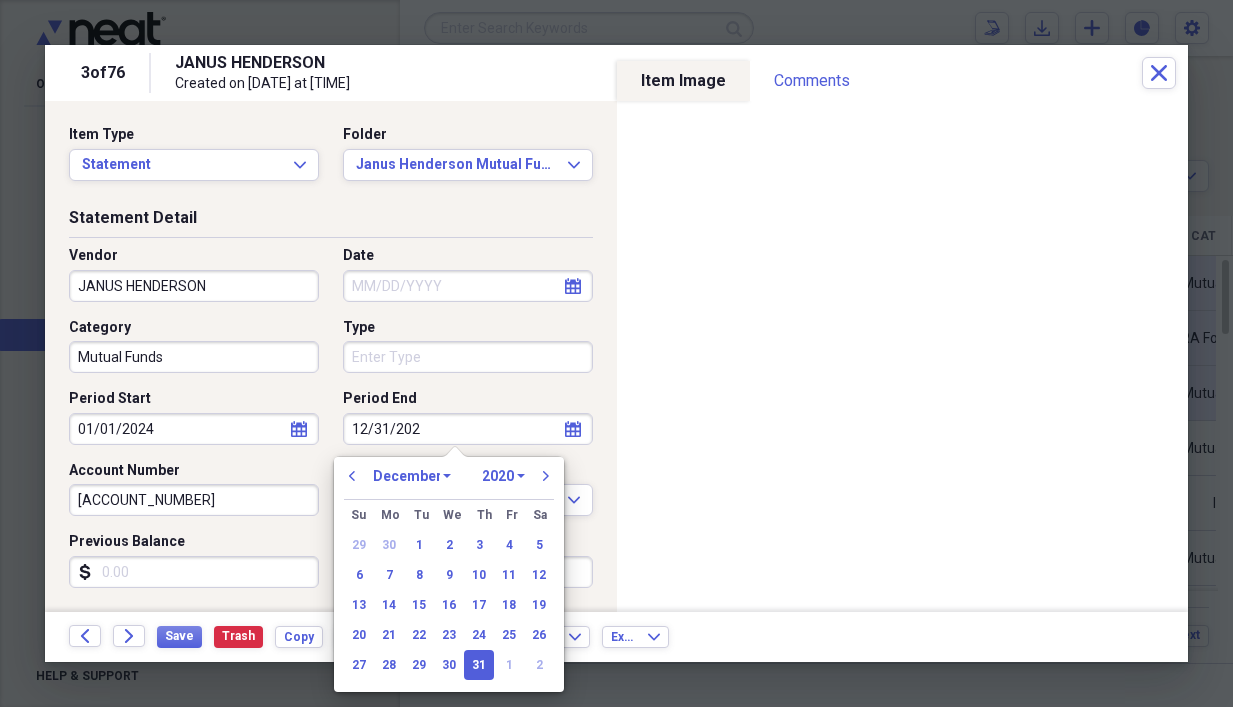 type on "12/31/2024" 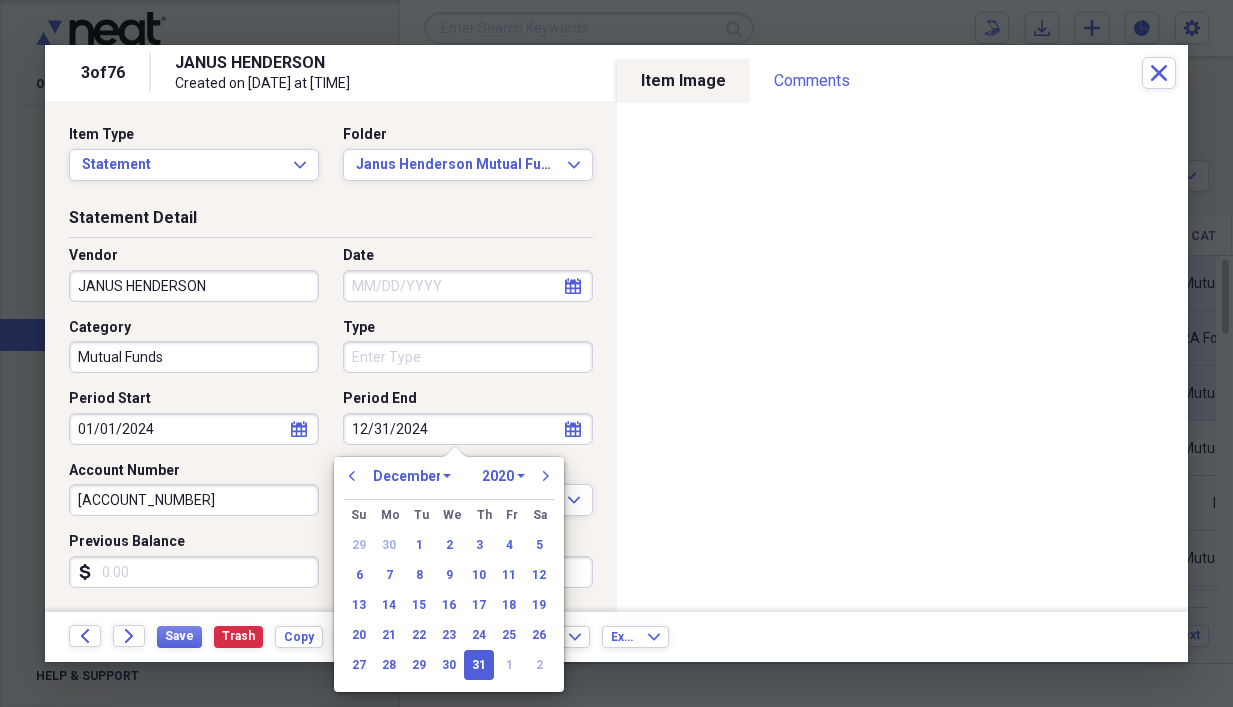 select on "2024" 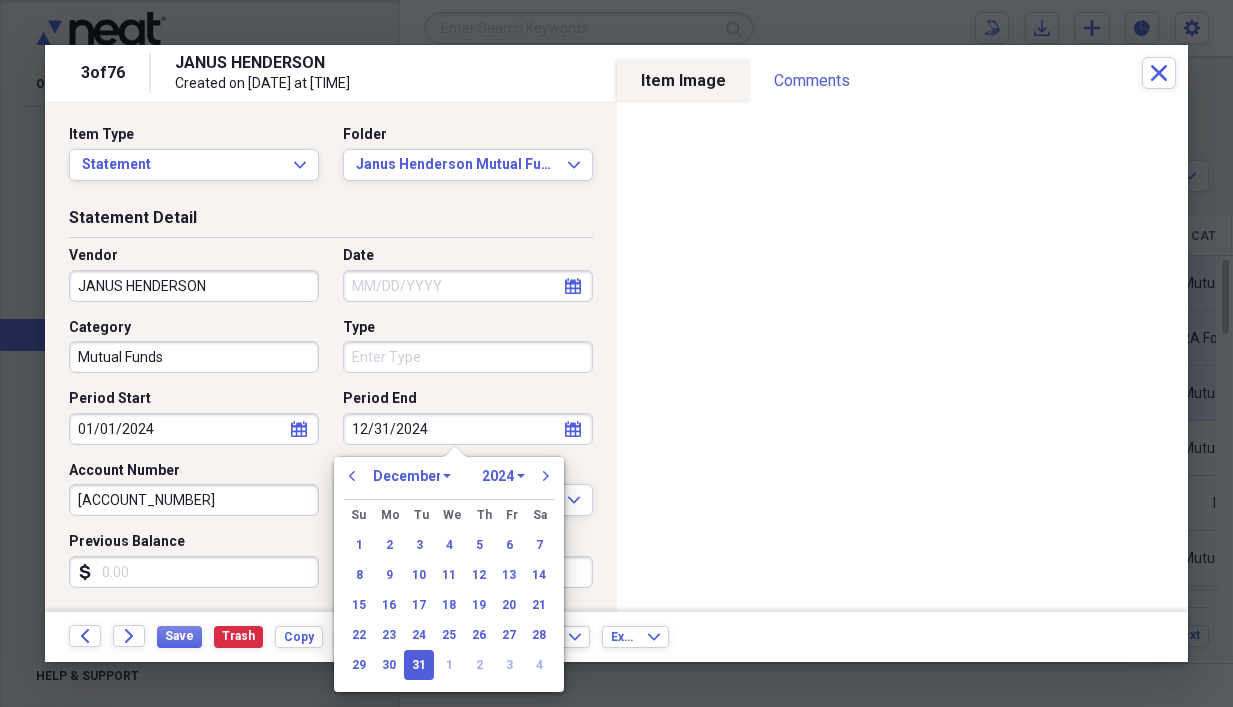type on "12/31/2024" 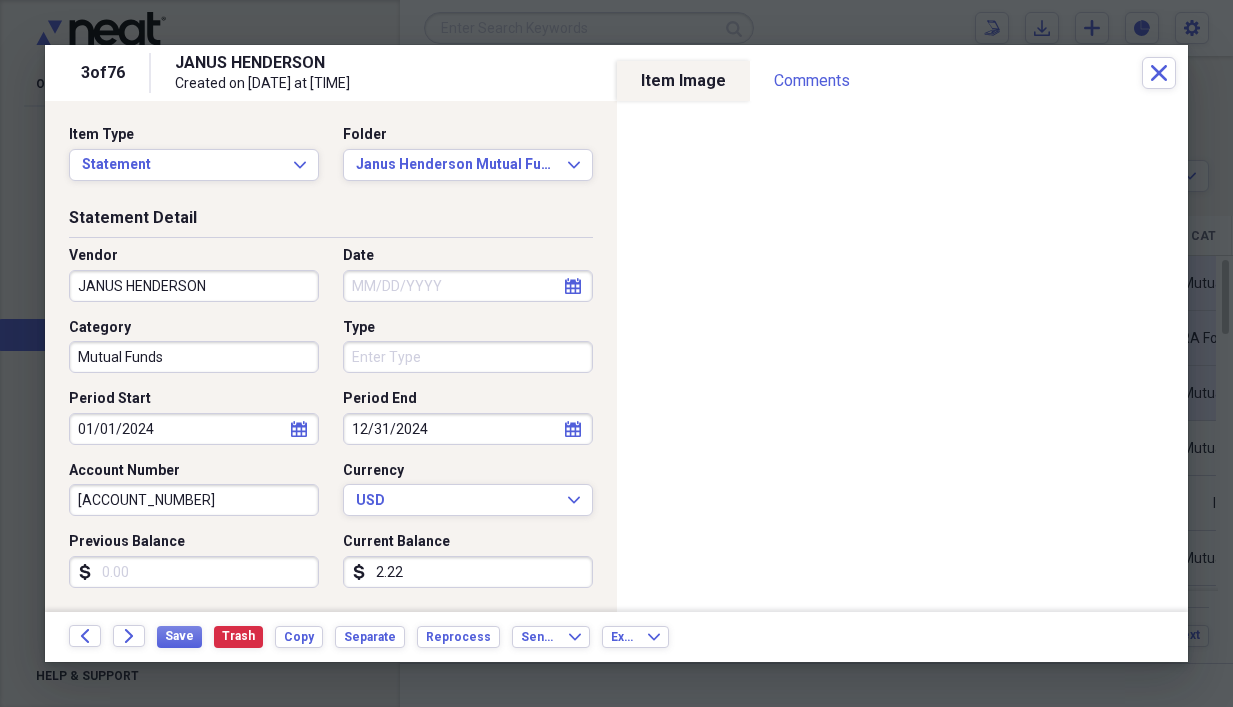 click on "Mutual Funds" at bounding box center [194, 357] 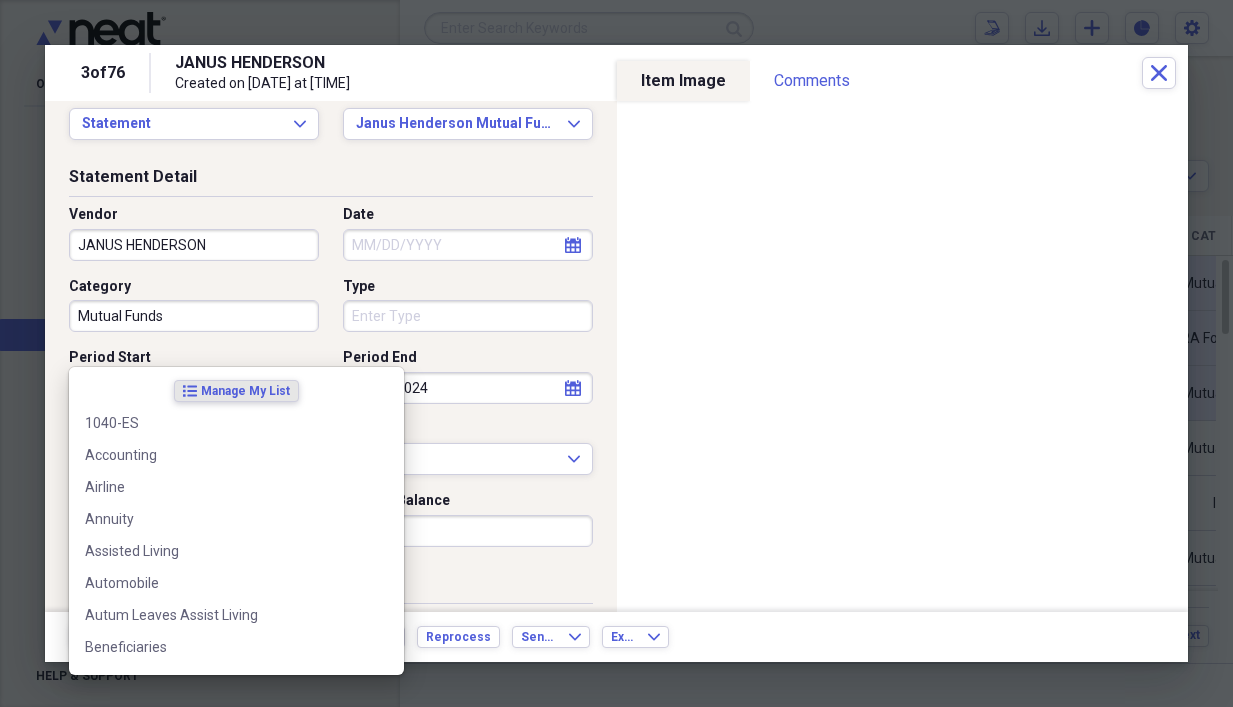 scroll, scrollTop: 193, scrollLeft: 0, axis: vertical 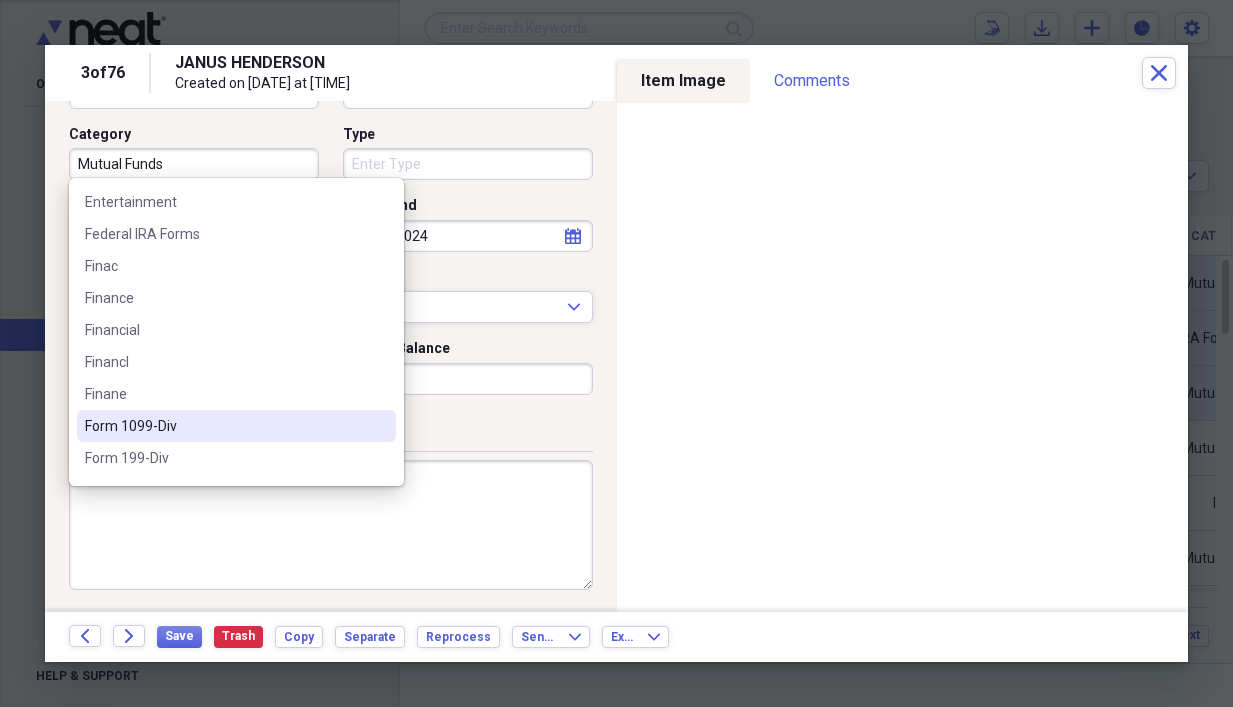 click on "Form 1099-Div" at bounding box center (224, 426) 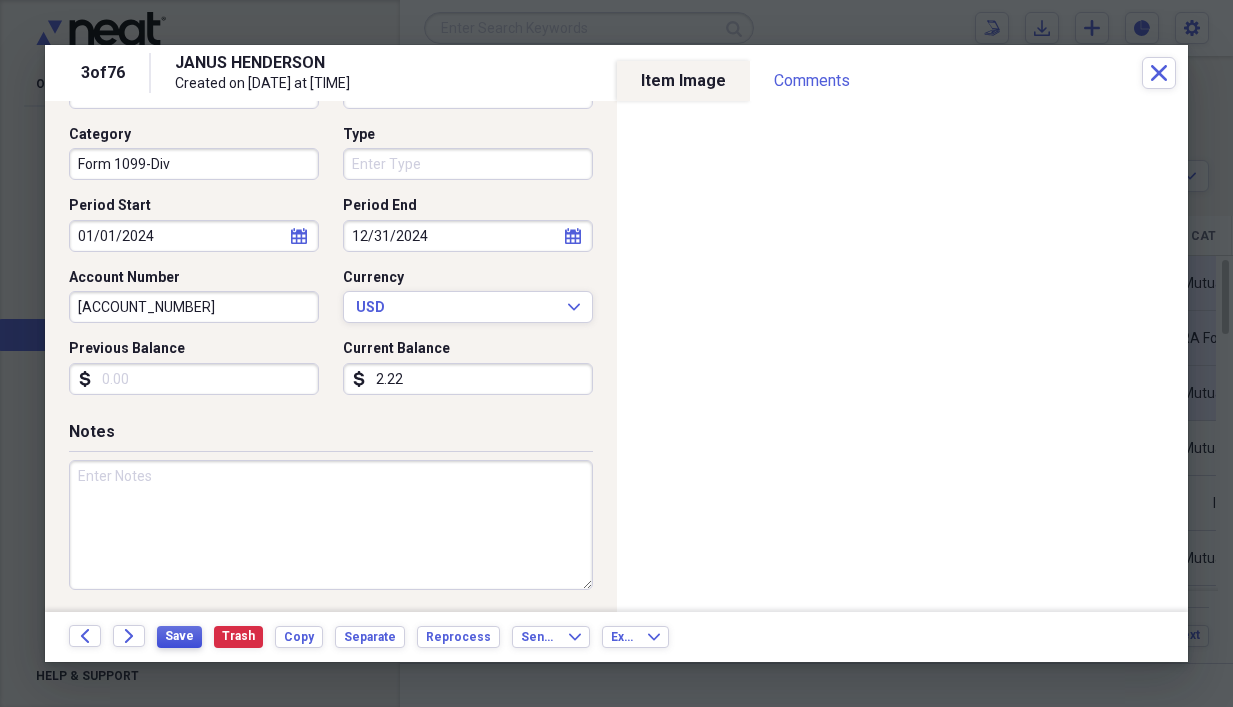 click on "Save" at bounding box center (179, 636) 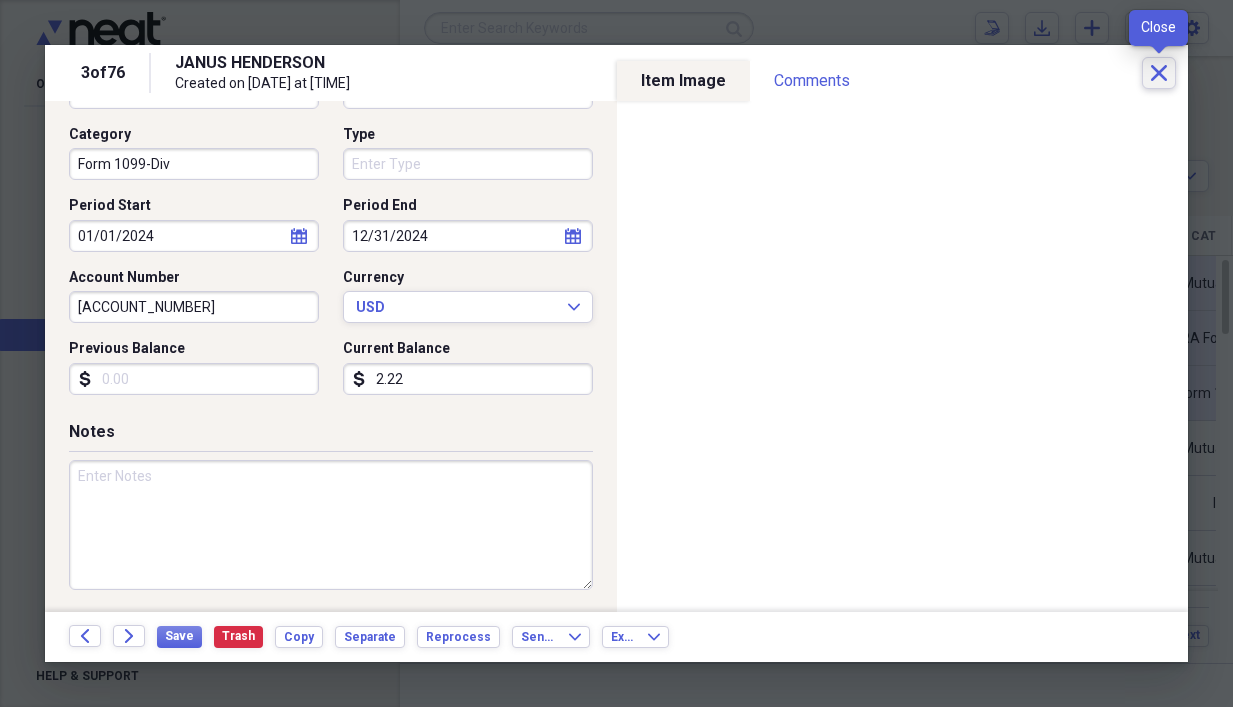click on "Close" 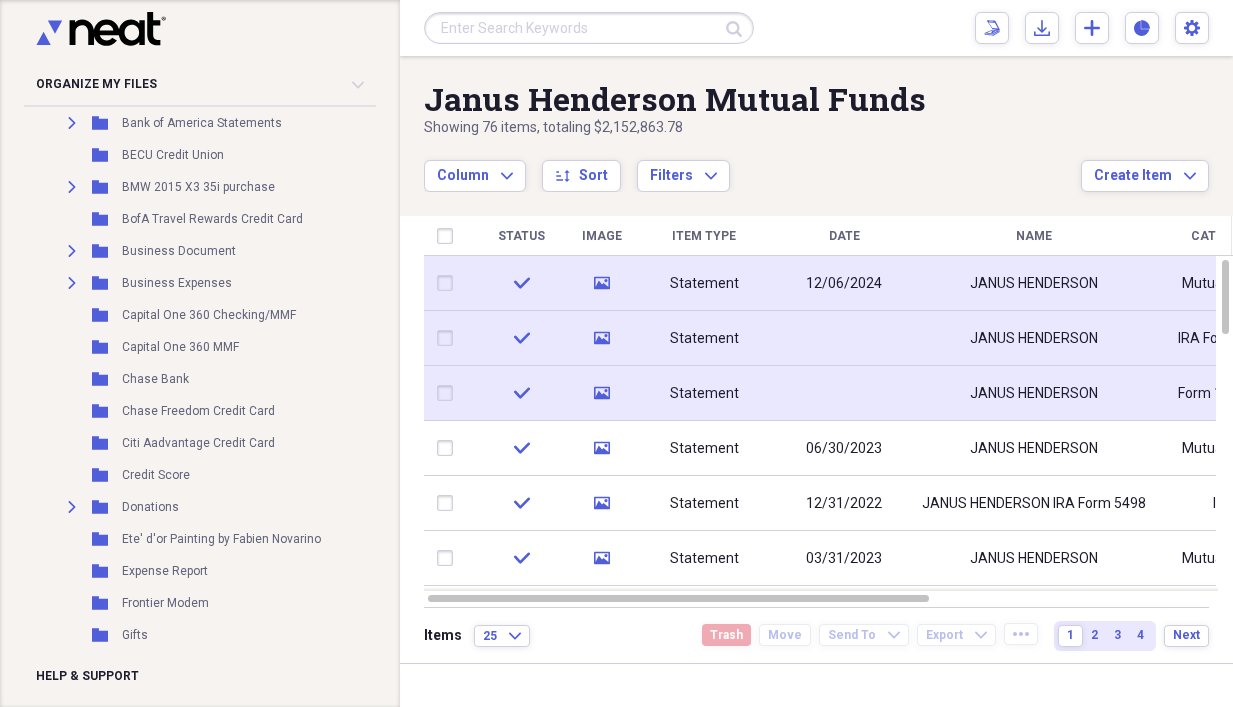 scroll, scrollTop: 1700, scrollLeft: 0, axis: vertical 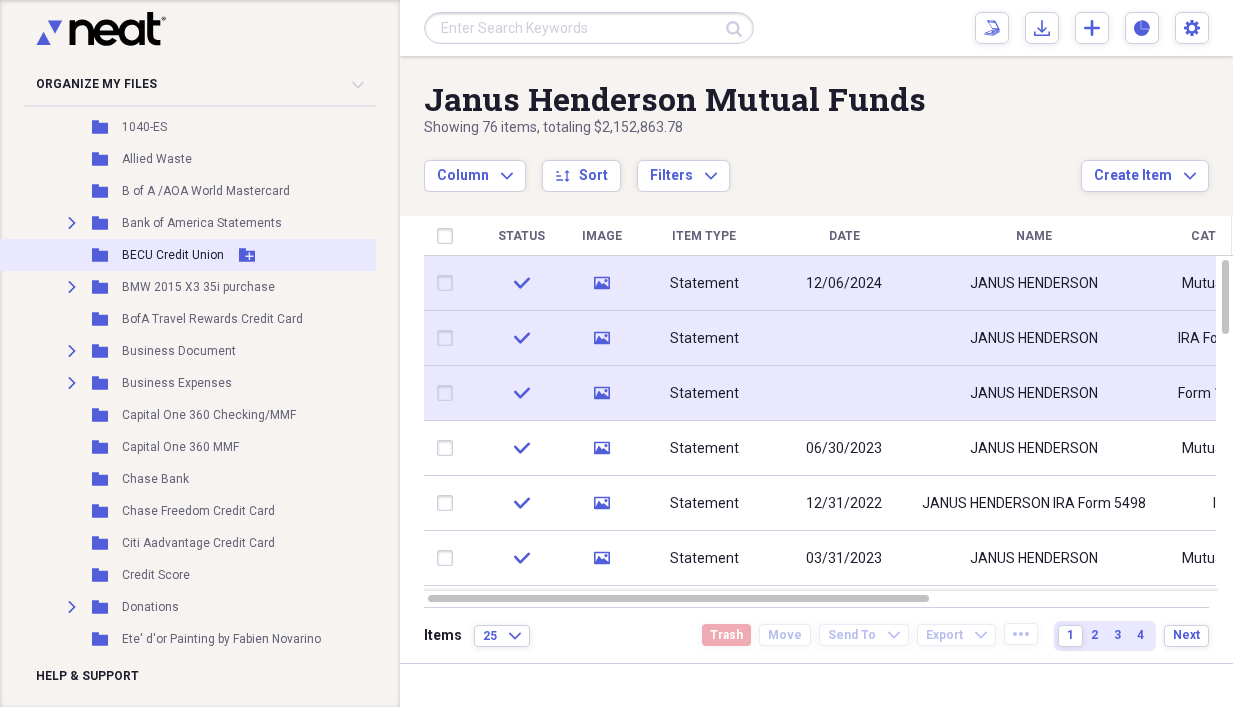 click on "BECU Credit Union" at bounding box center [173, 255] 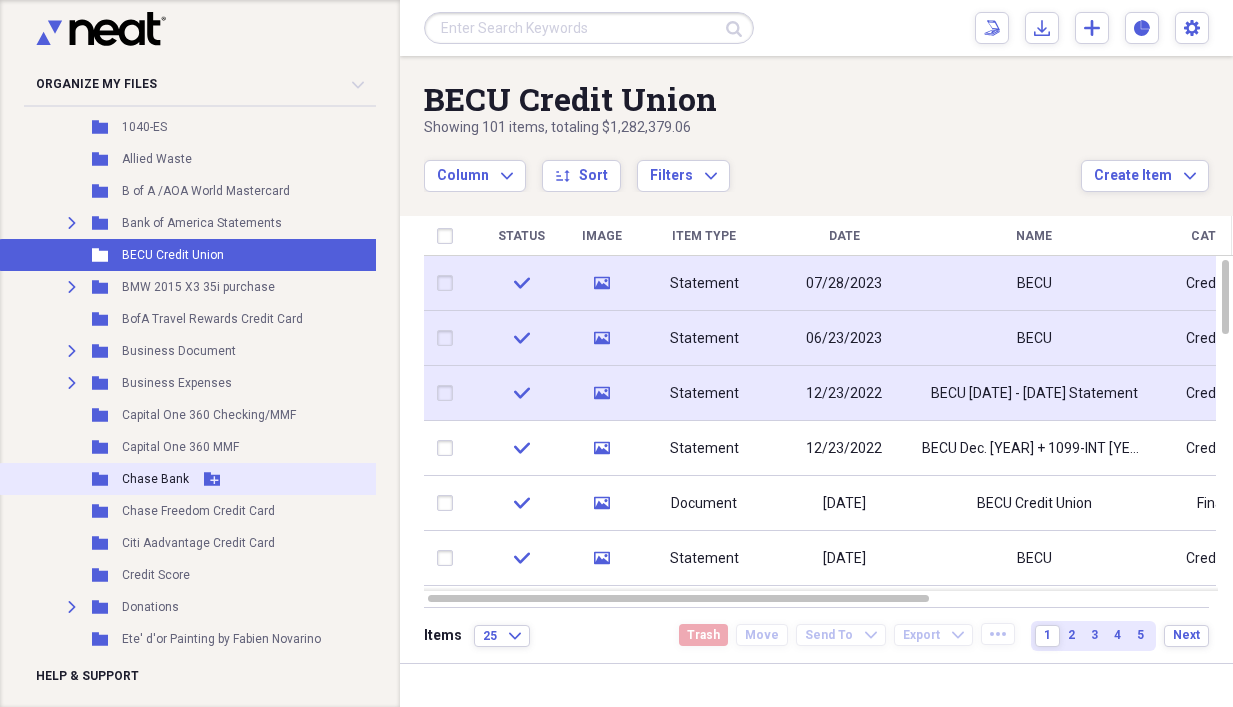 click on "Chase Bank" at bounding box center (155, 479) 